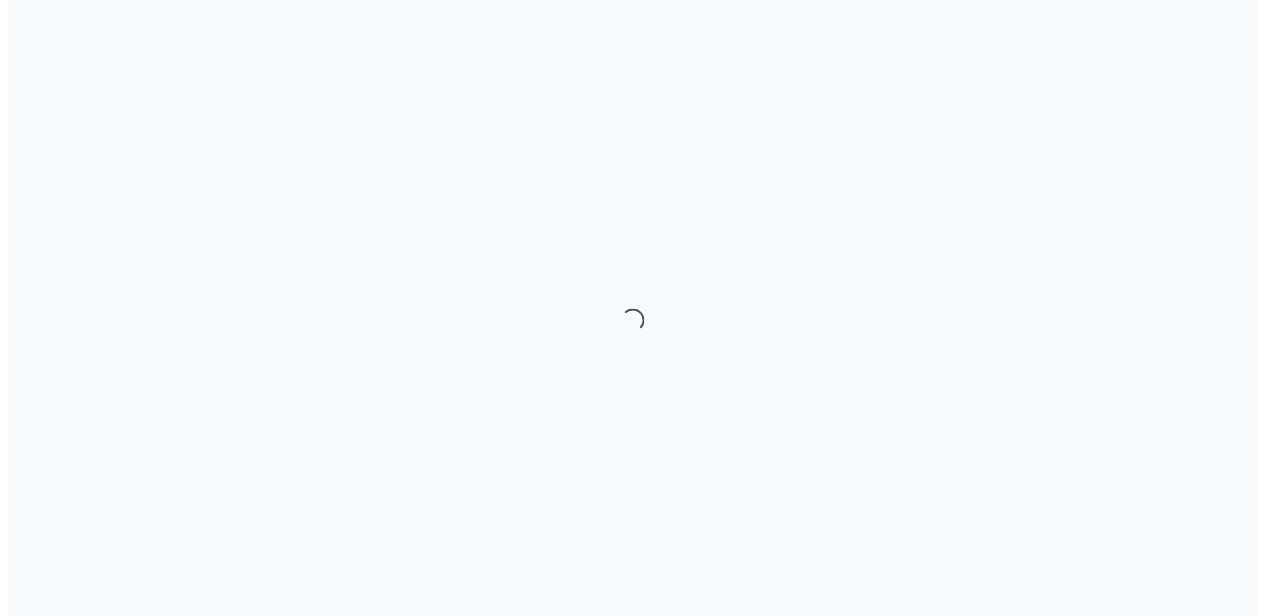 scroll, scrollTop: 0, scrollLeft: 0, axis: both 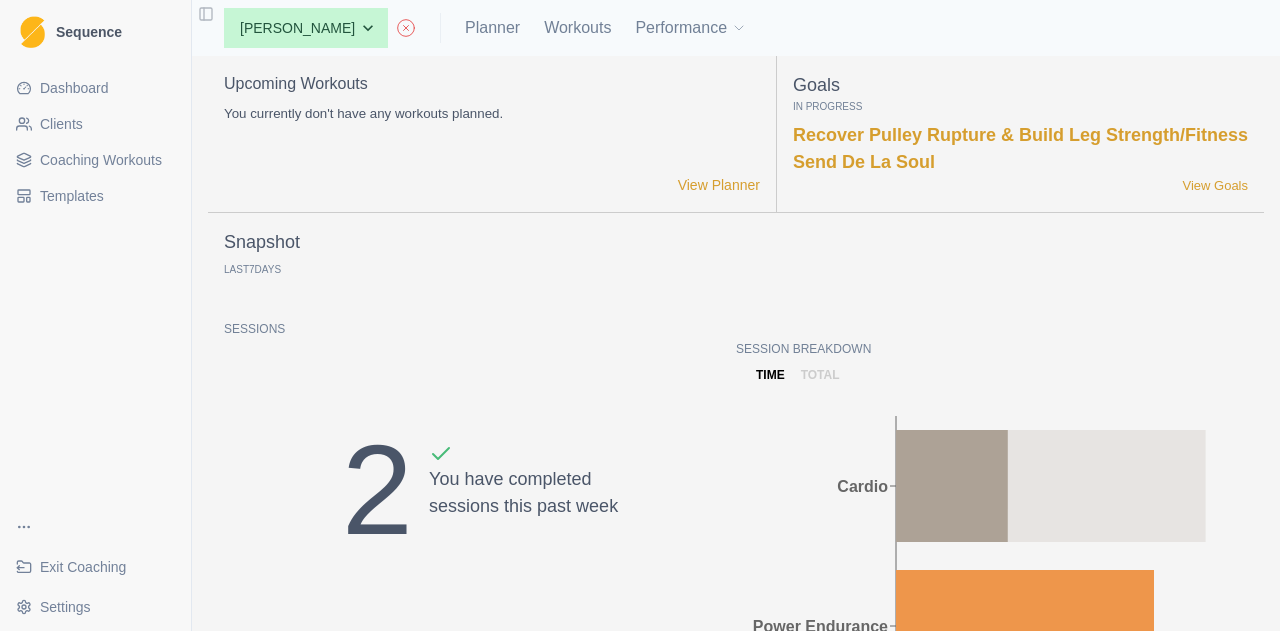 click on "Clients" at bounding box center (95, 124) 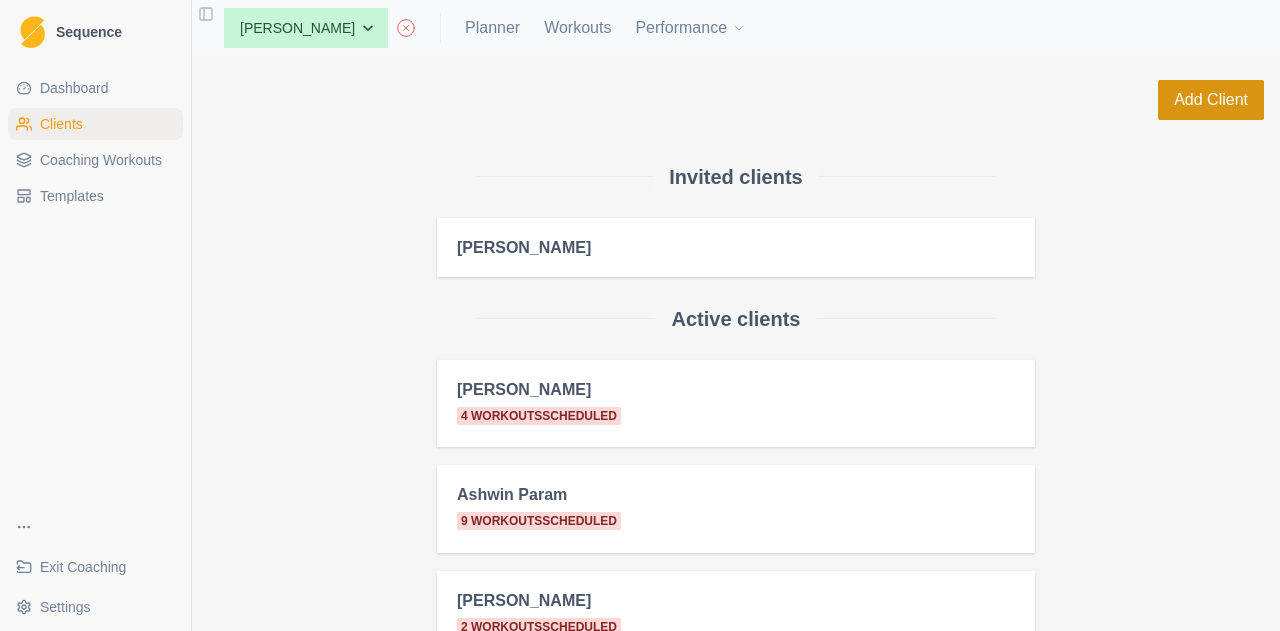 click on "Add Client" at bounding box center (1211, 100) 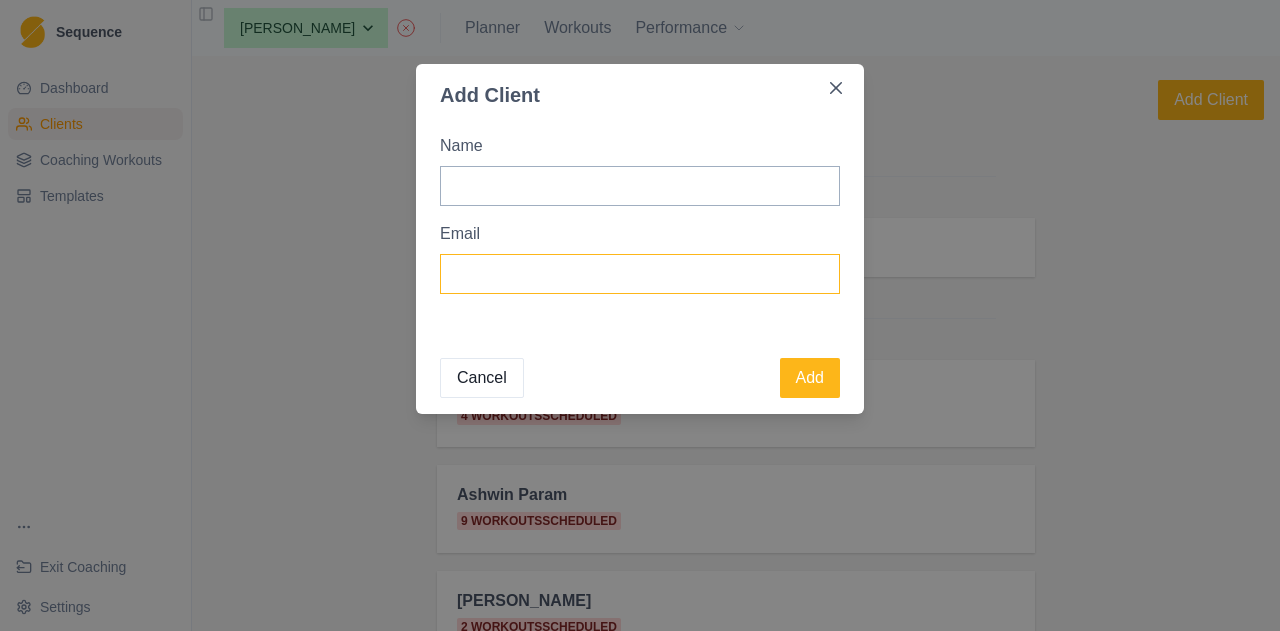 click on "Email" at bounding box center (640, 274) 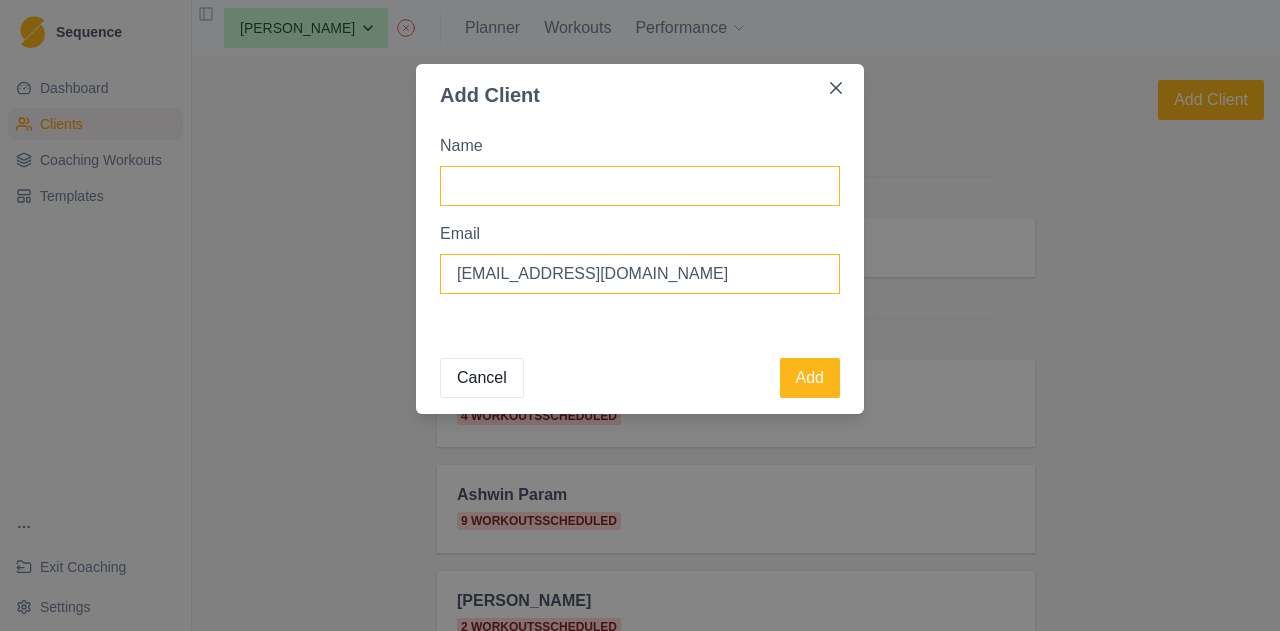 type on "maxjbrogan@gmail.com" 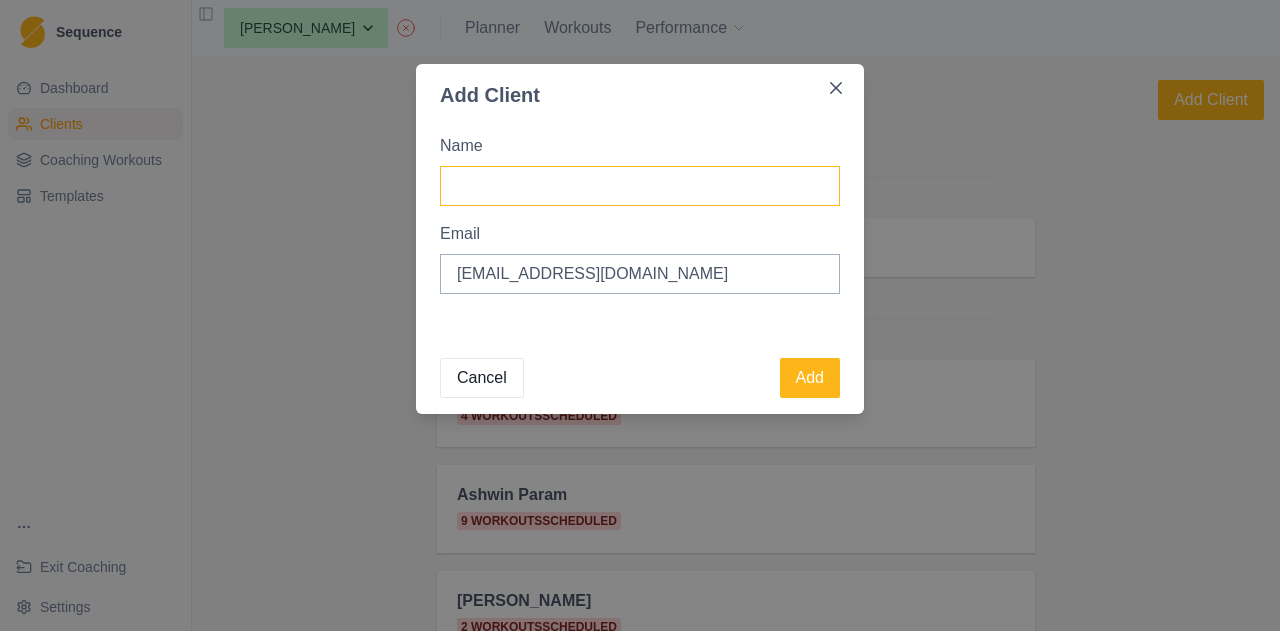 click on "Name" at bounding box center [640, 186] 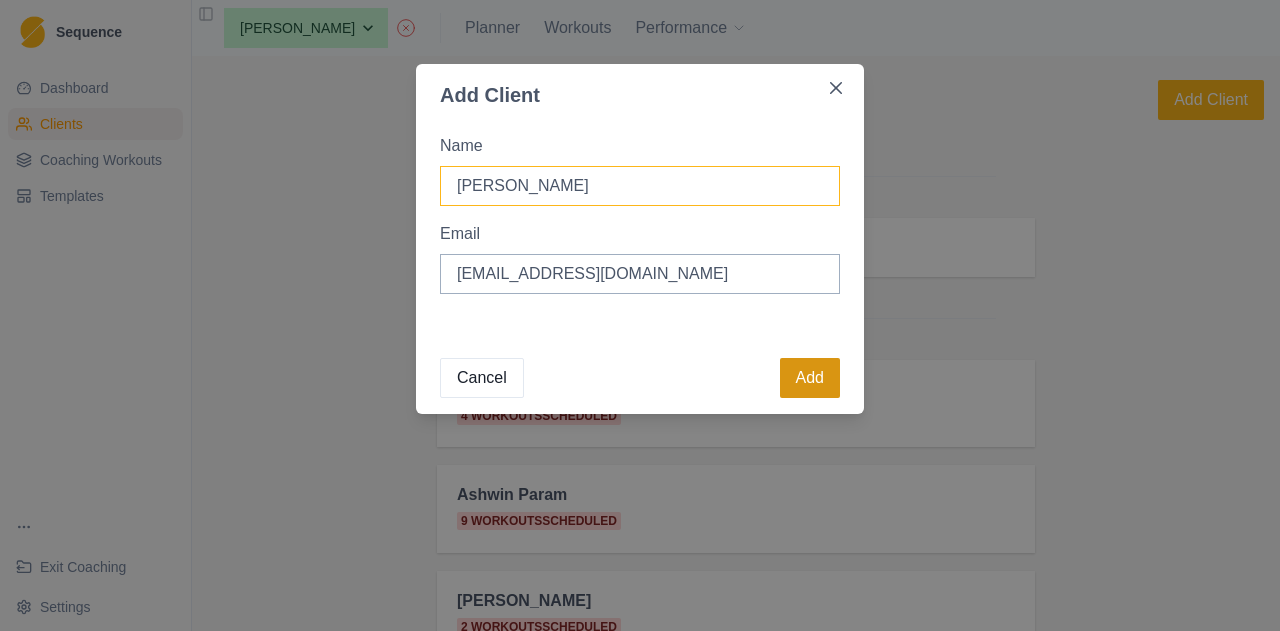type on "[PERSON_NAME]" 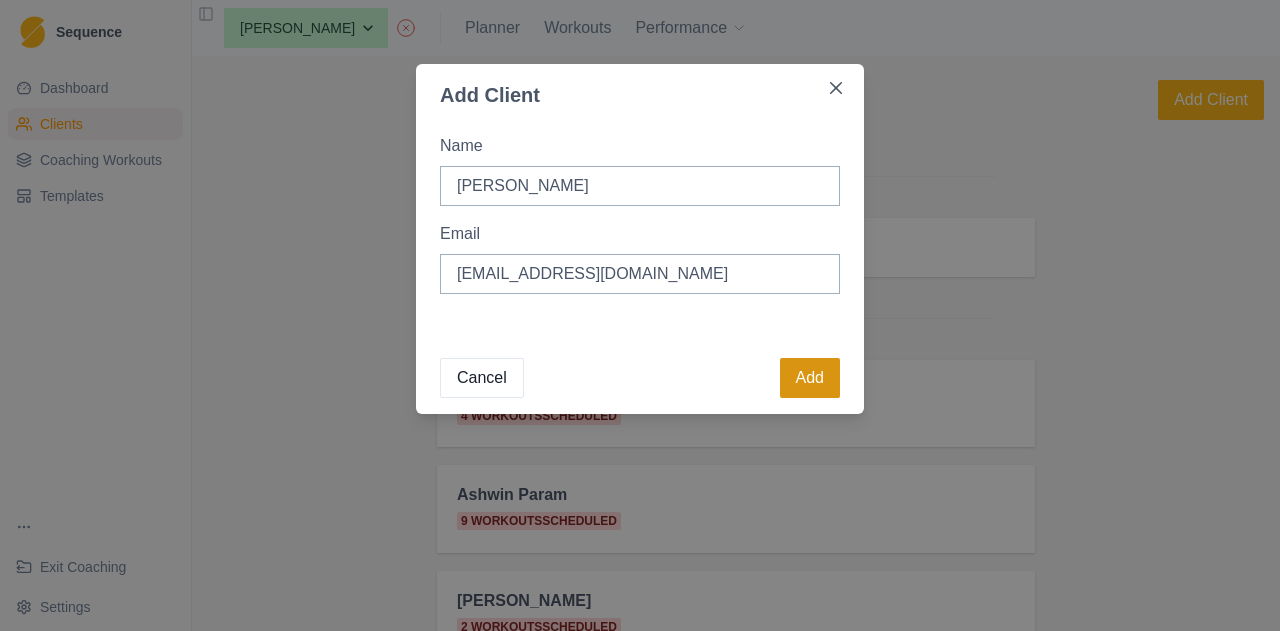 click on "Add" at bounding box center [810, 378] 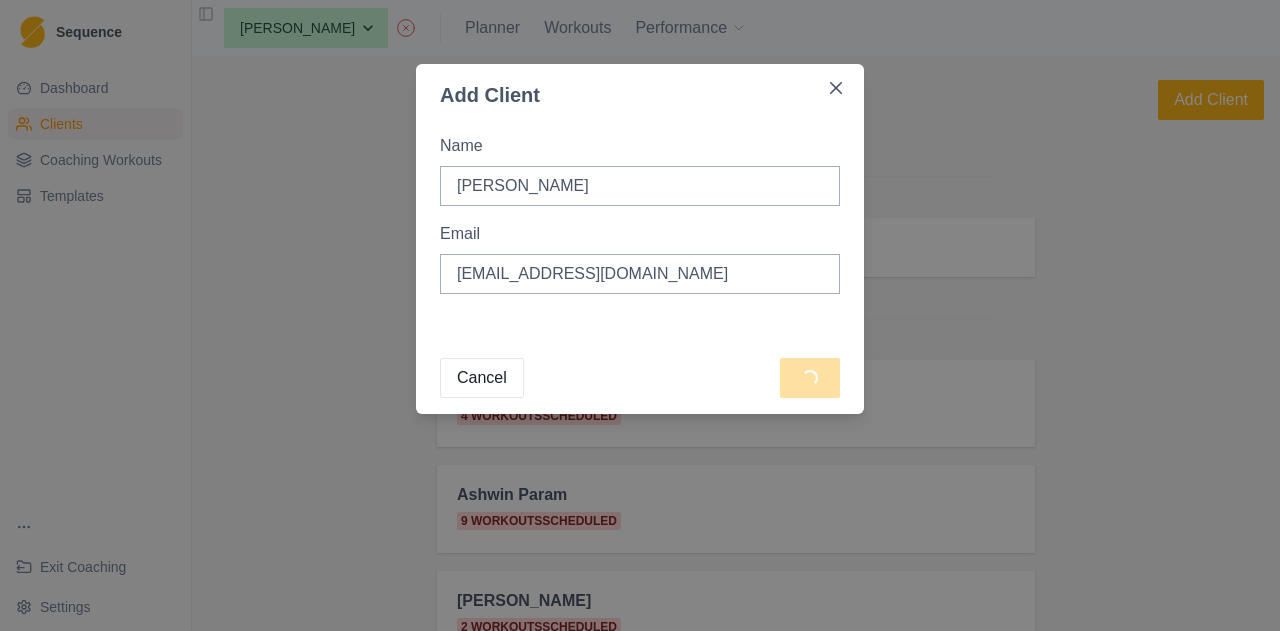type 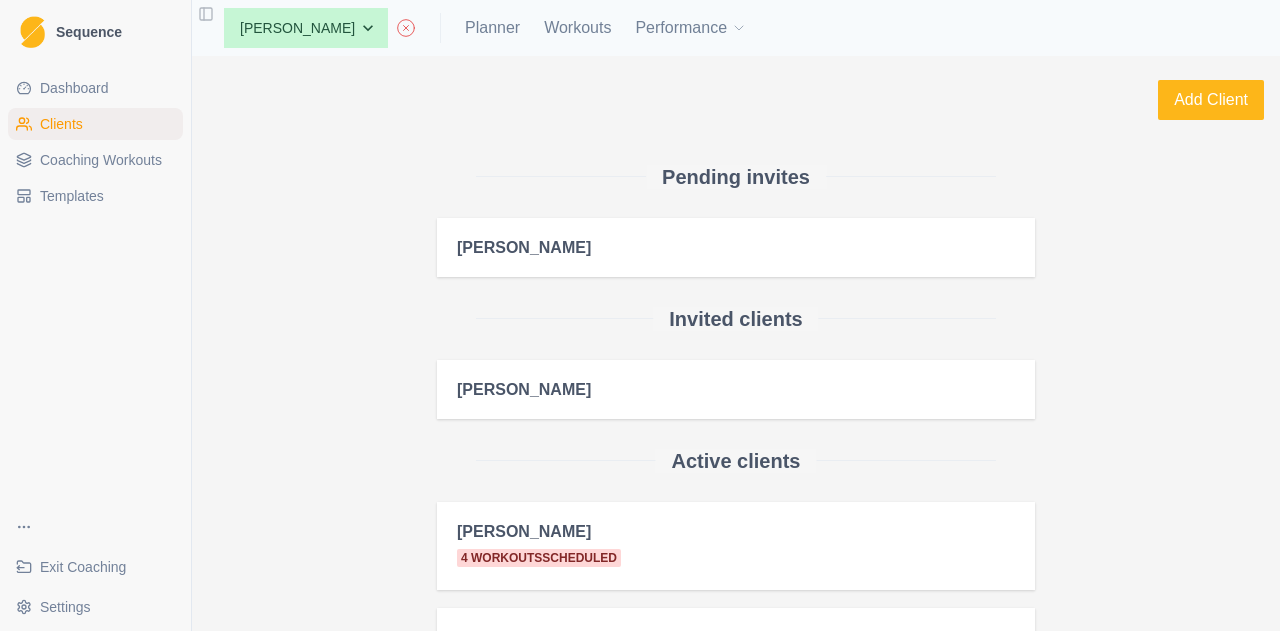 click on "Dashboard" at bounding box center (74, 88) 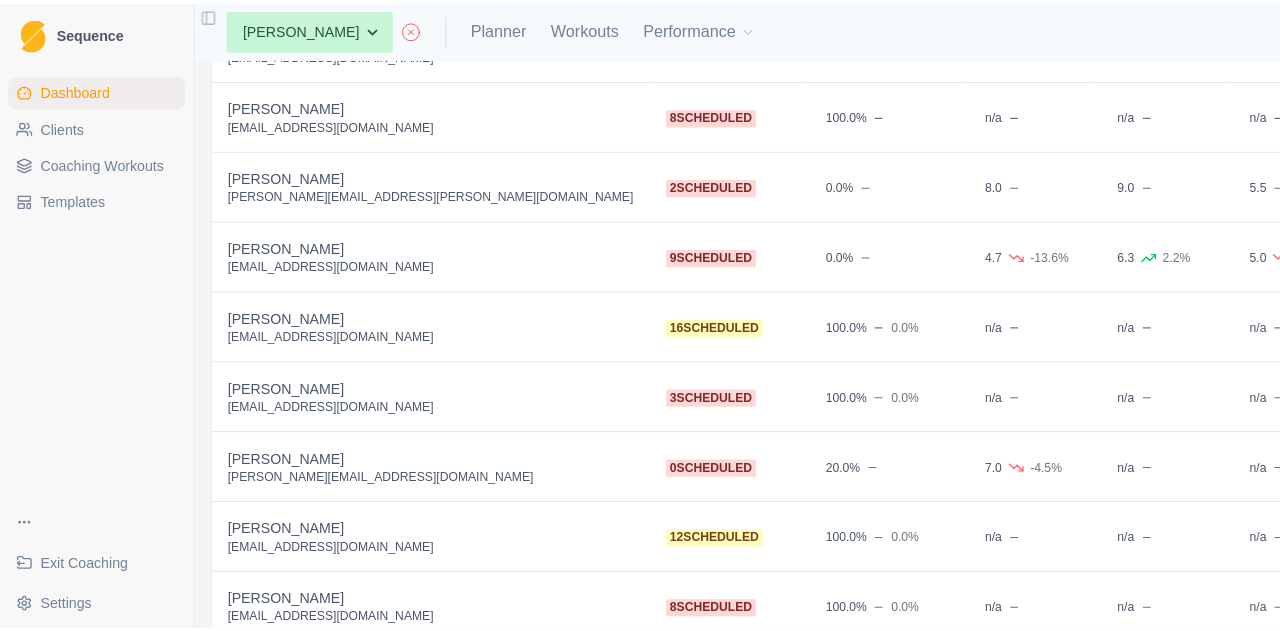 scroll, scrollTop: 0, scrollLeft: 0, axis: both 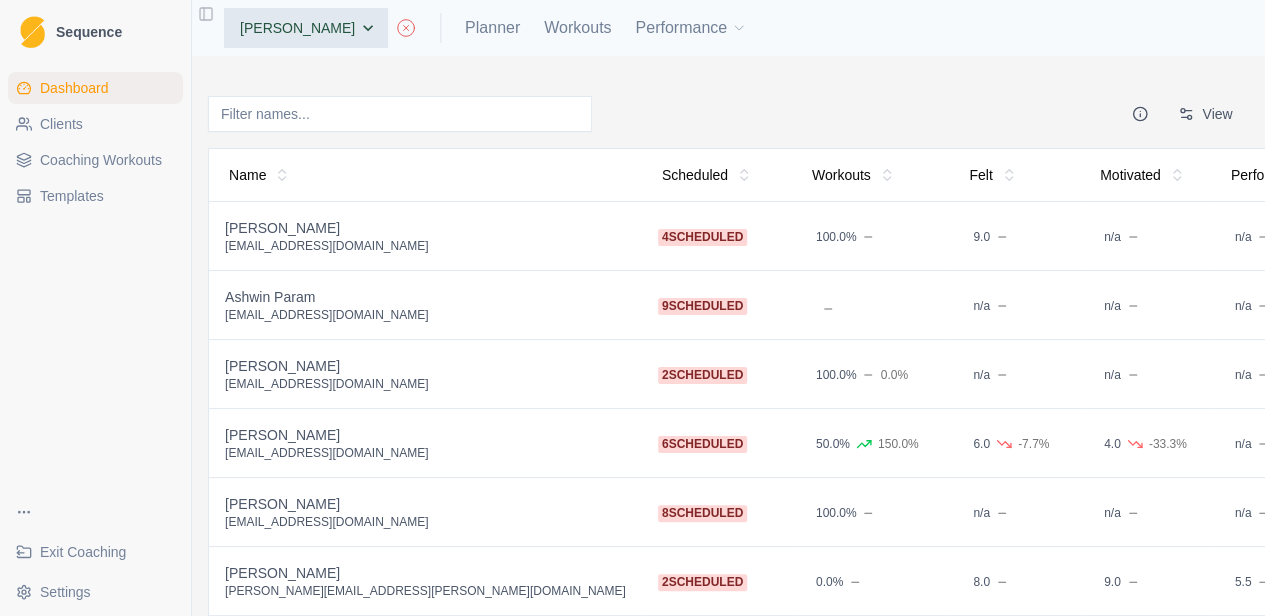 click on "None Alex Dees Ashwin Param Ben Colton Billy Zulkifli Isaac Waugh Jem Rolland Jimmy Justina Chan Luke Danzig Max Brogan Meg Hobson Michael O'Reilly Nick Ray Poppy Taylor Taj Madden Tim Coultas" at bounding box center [306, 28] 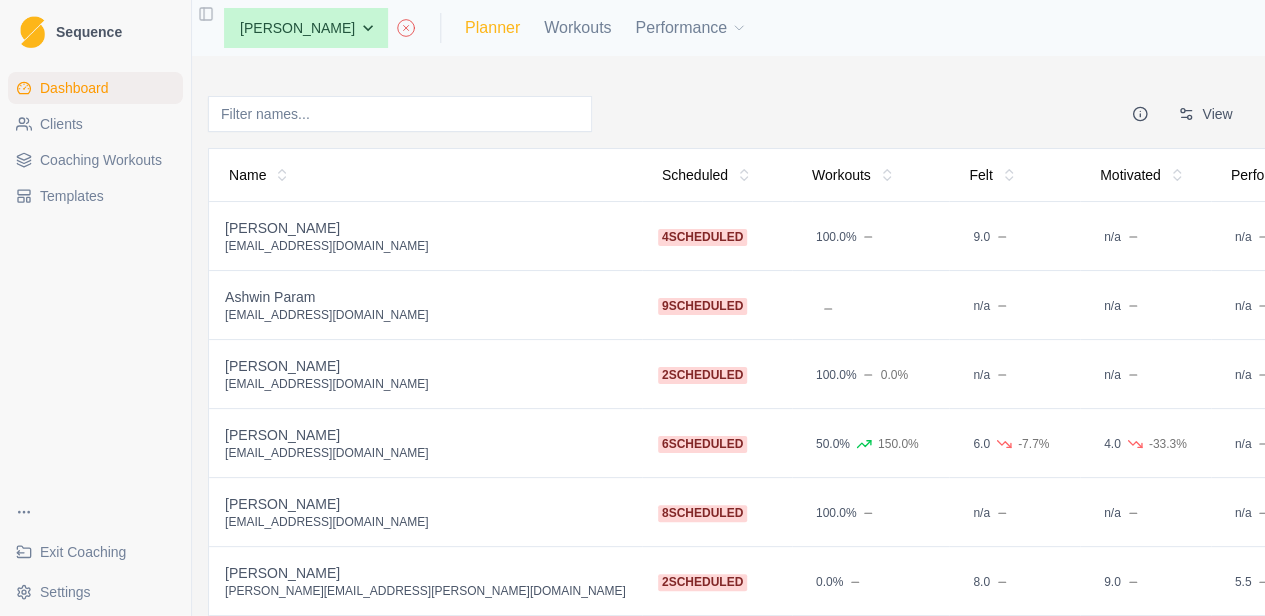 click on "Planner" at bounding box center [492, 28] 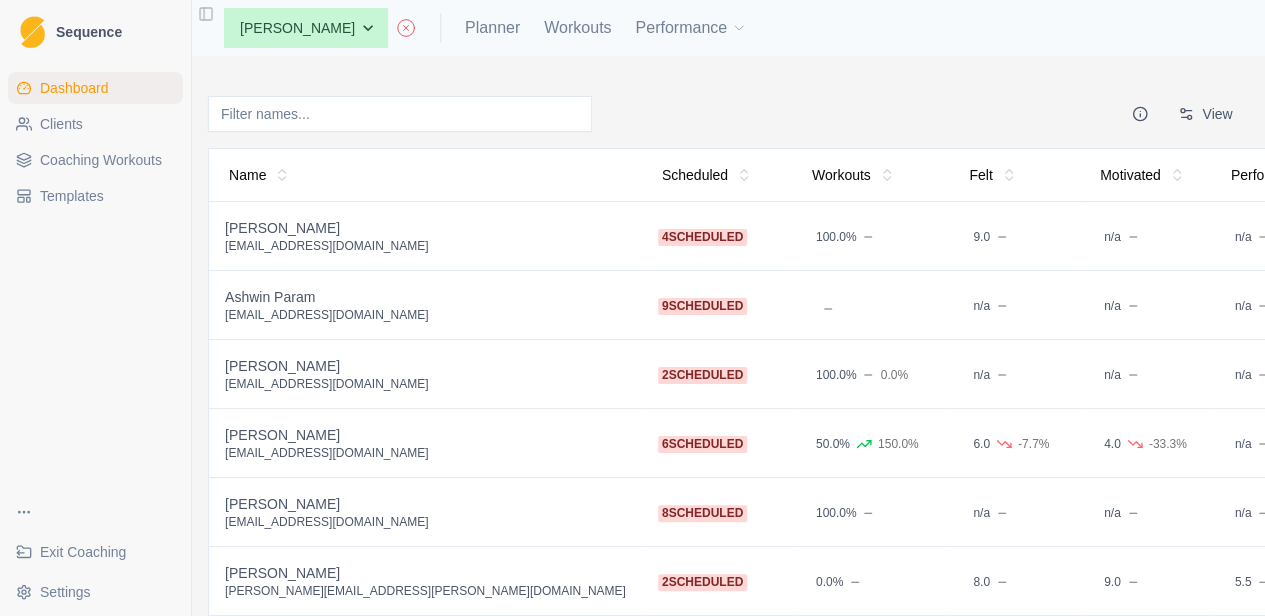 select on "month" 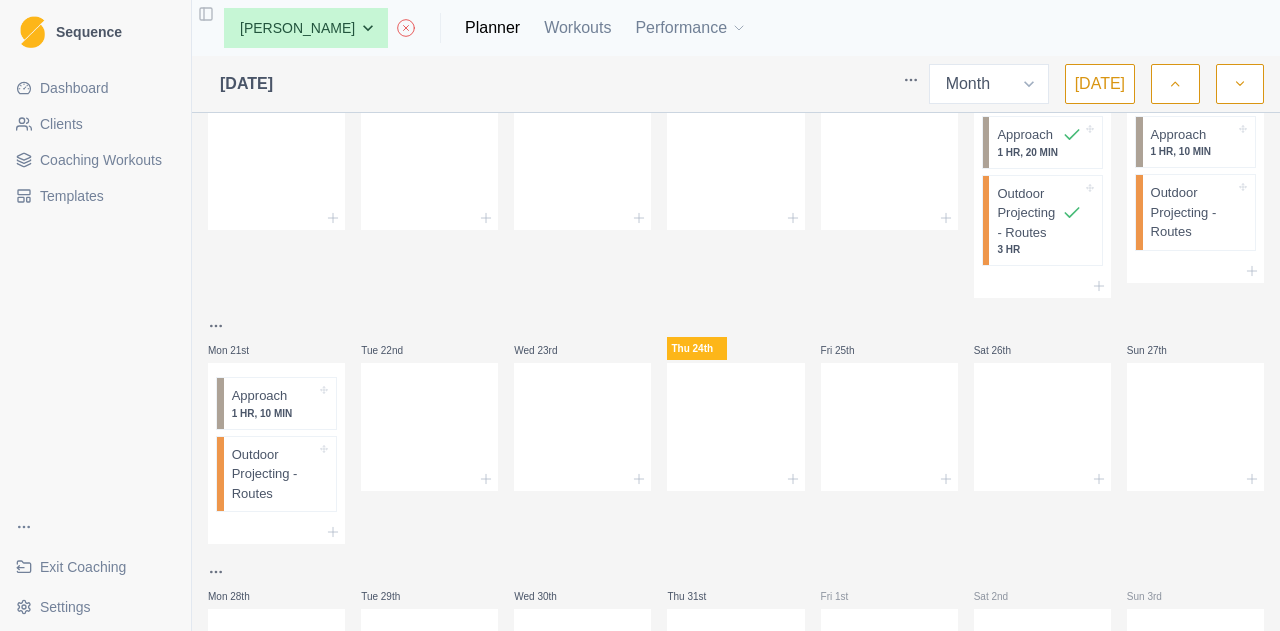 scroll, scrollTop: 600, scrollLeft: 0, axis: vertical 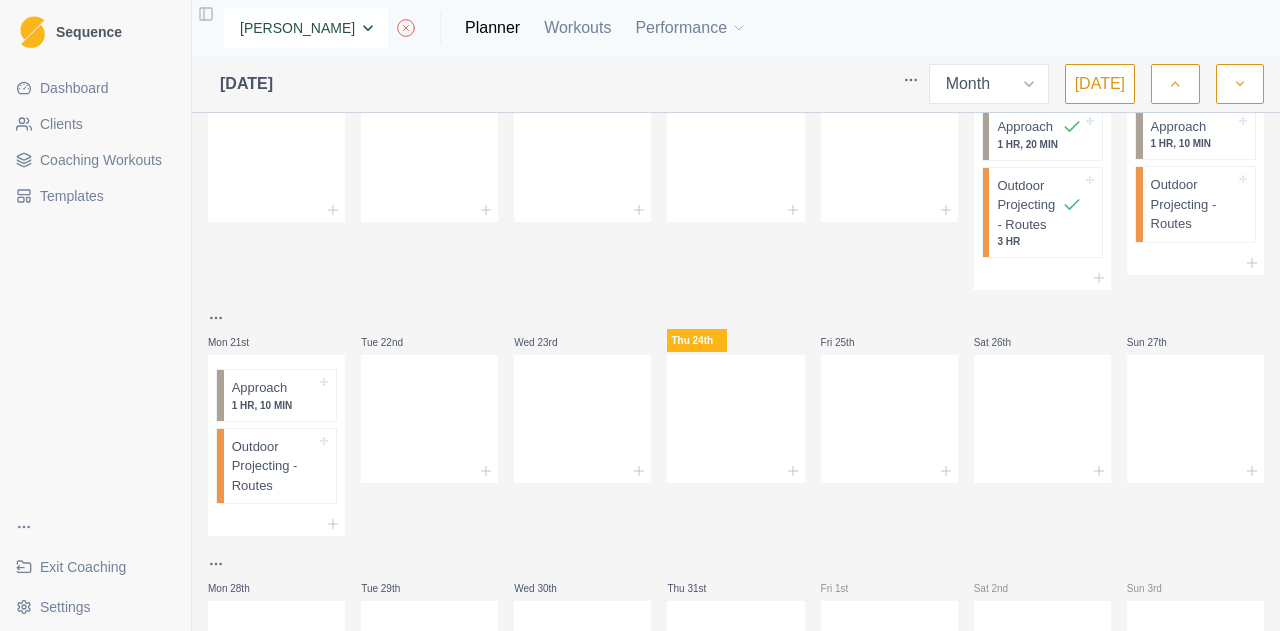 click on "None Alex Dees Ashwin Param Ben Colton Billy Zulkifli Isaac Waugh Jem Rolland Jimmy Justina Chan Luke Danzig Max Brogan Meg Hobson Michael O'Reilly Nick Ray Poppy Taylor Taj Madden Tim Coultas" at bounding box center (306, 28) 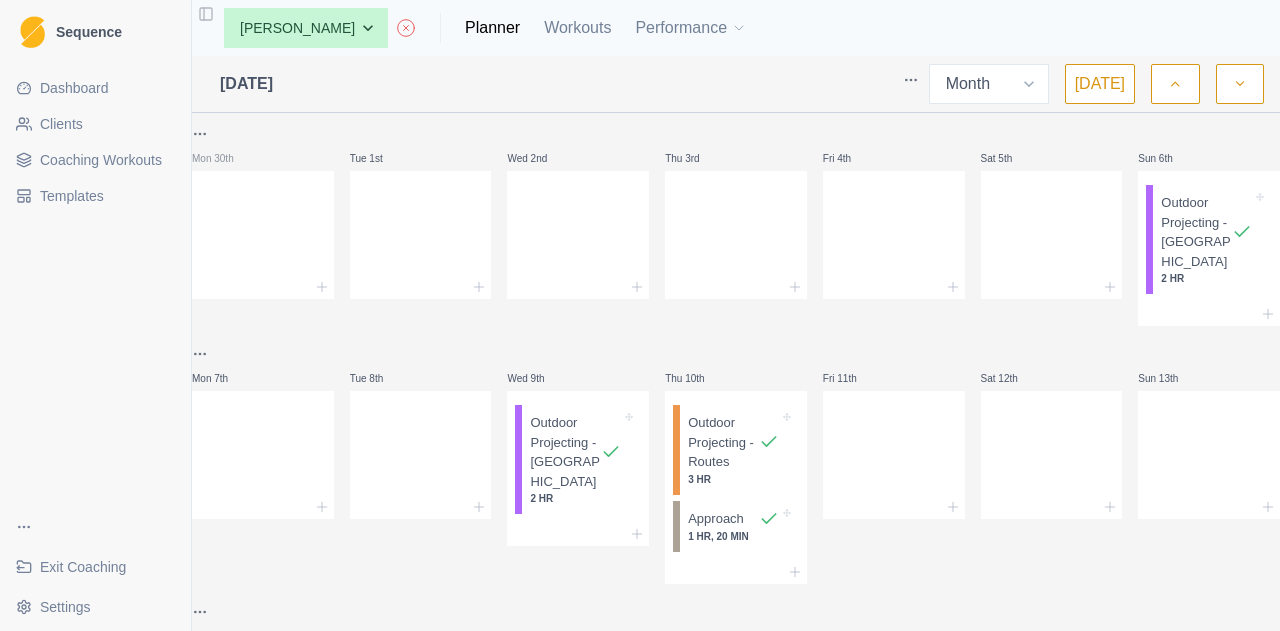 select on "month" 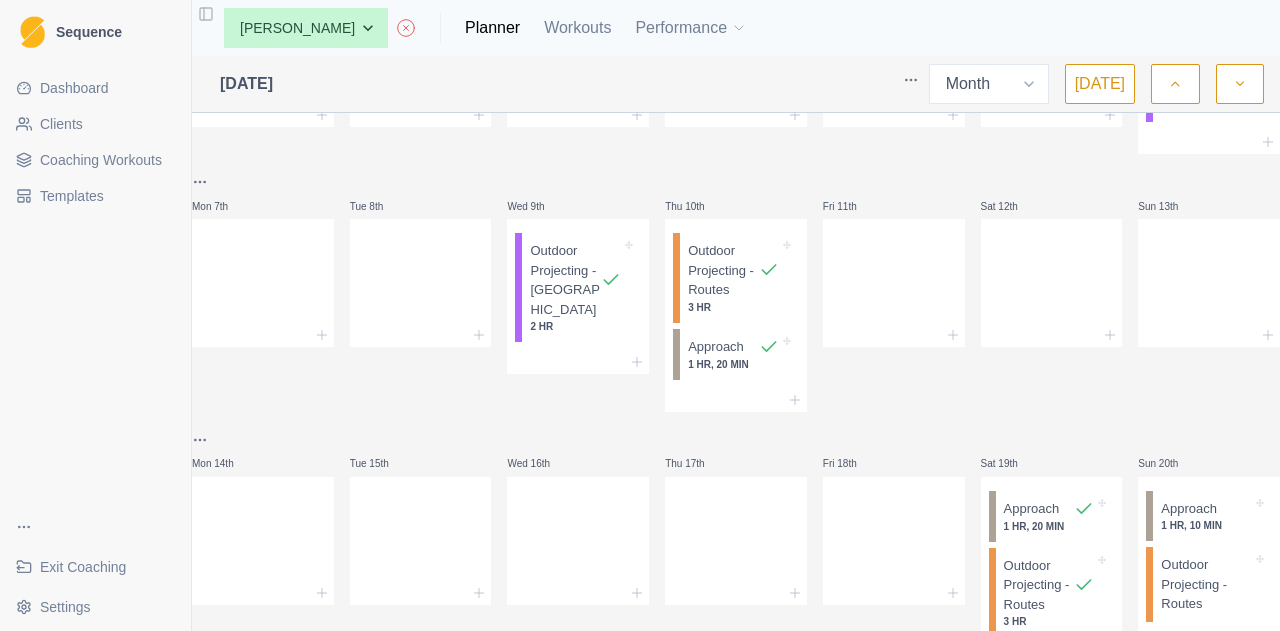 scroll, scrollTop: 300, scrollLeft: 0, axis: vertical 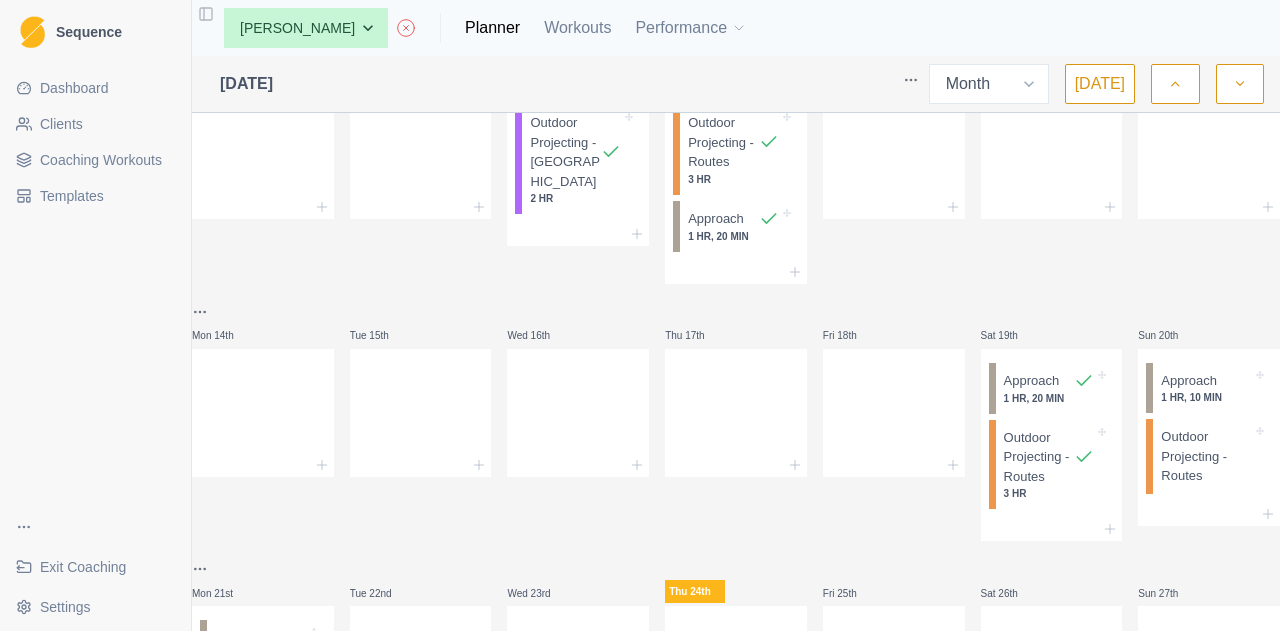 click on "Exit Coaching" at bounding box center (83, 567) 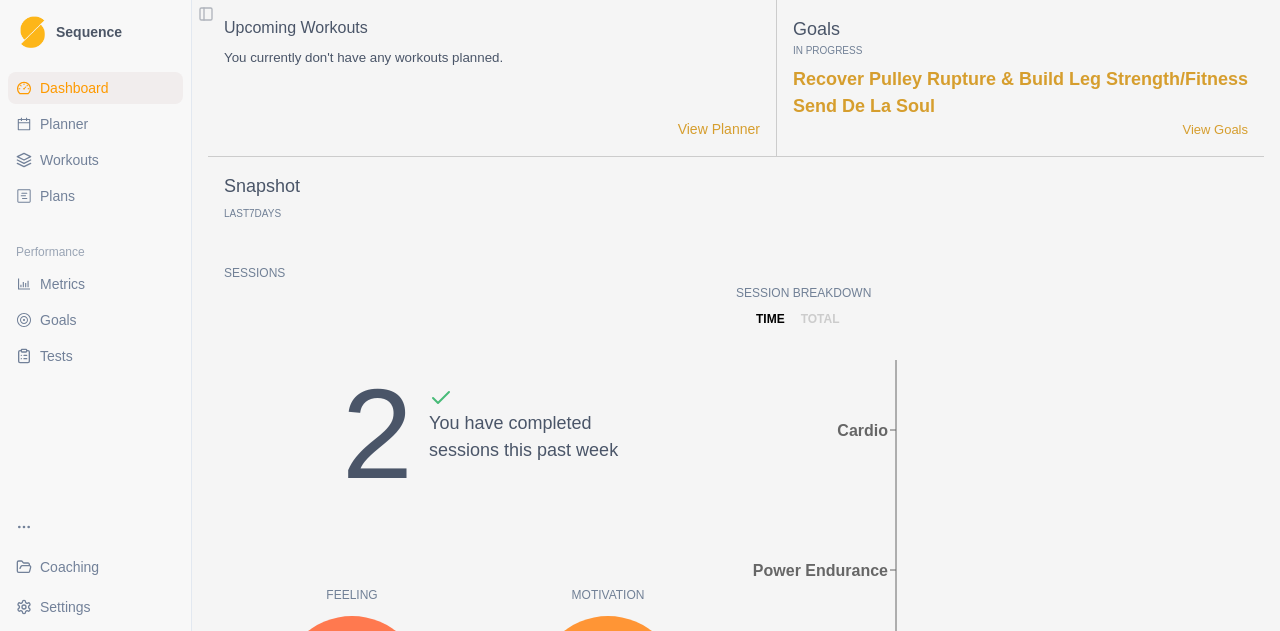 scroll, scrollTop: 0, scrollLeft: 0, axis: both 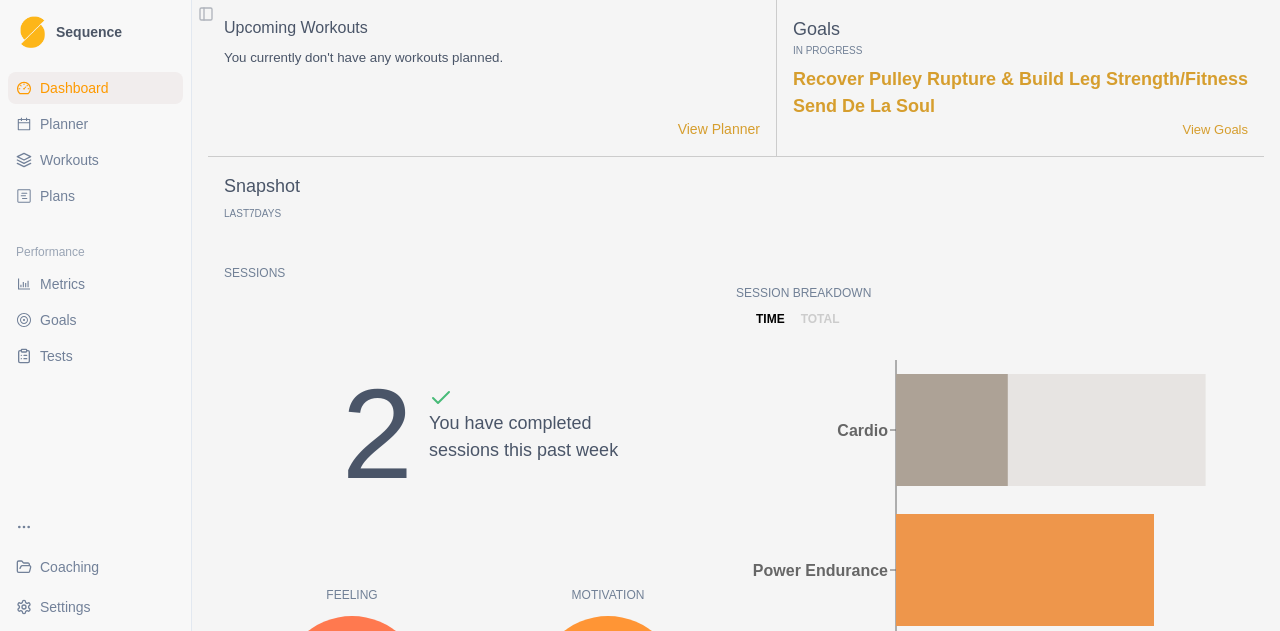 click on "Coaching" at bounding box center [95, 567] 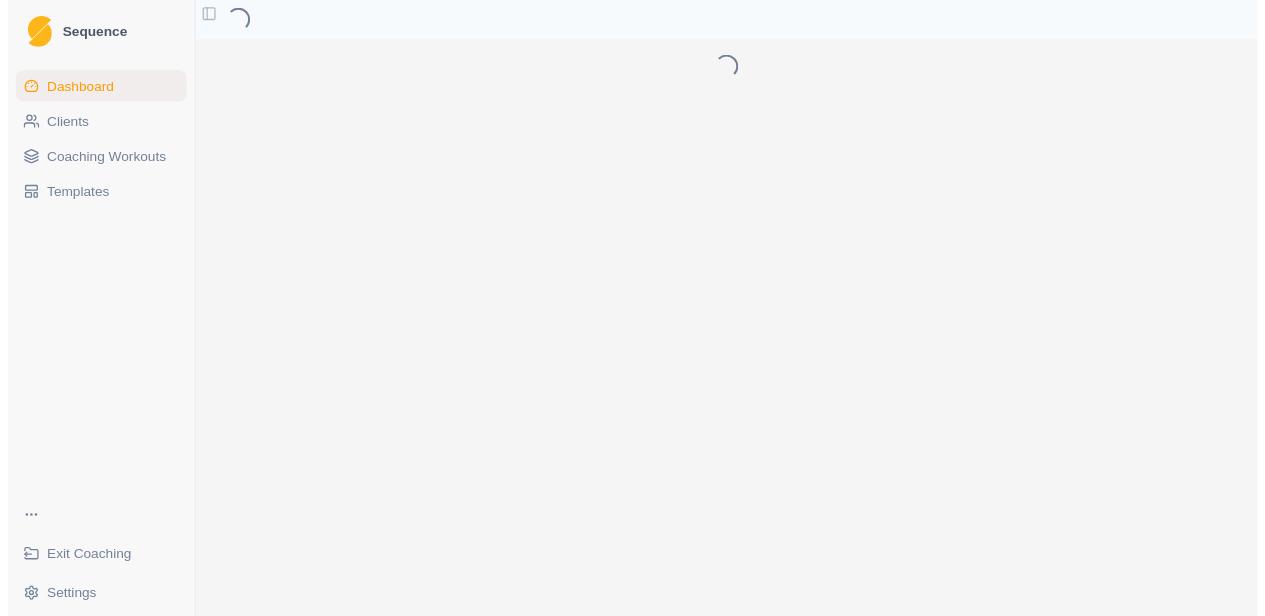 scroll, scrollTop: 0, scrollLeft: 0, axis: both 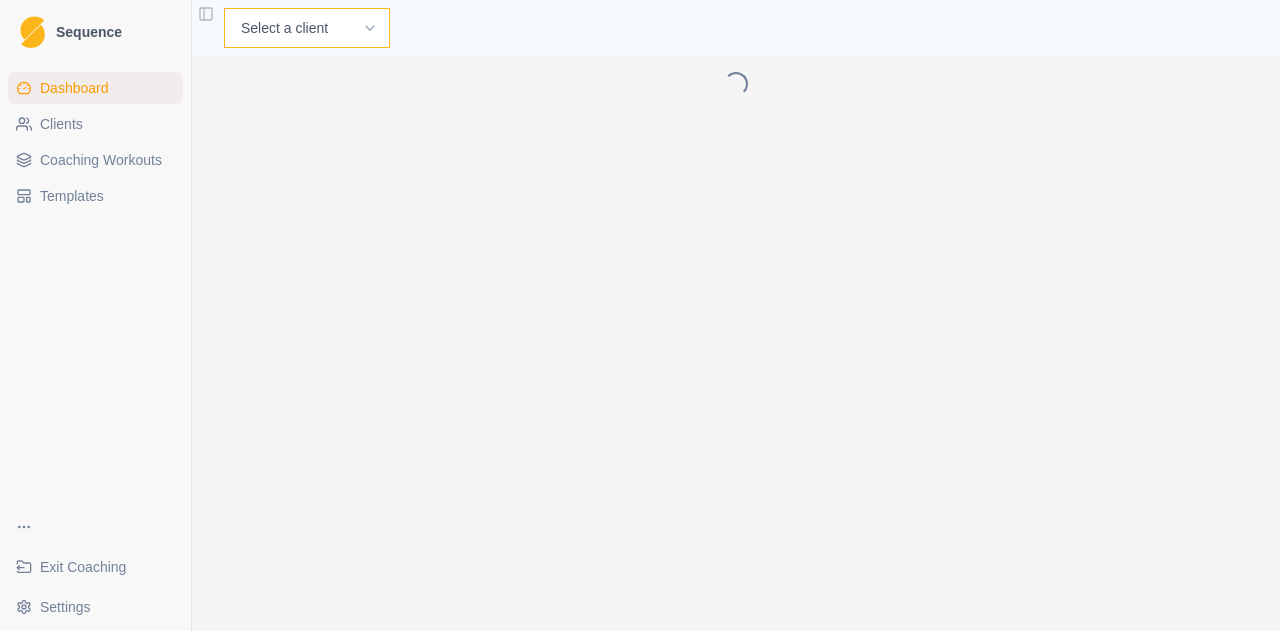 click on "Select a client Alex Dees Ashwin Param Ben Colton Billy Zulkifli Isaac Waugh Jem Rolland Jimmy Justina Chan Luke Danzig Max Brogan Meg Hobson Michael O'Reilly Nick Ray Poppy Taylor Taj Madden Tim Coultas" at bounding box center [307, 28] 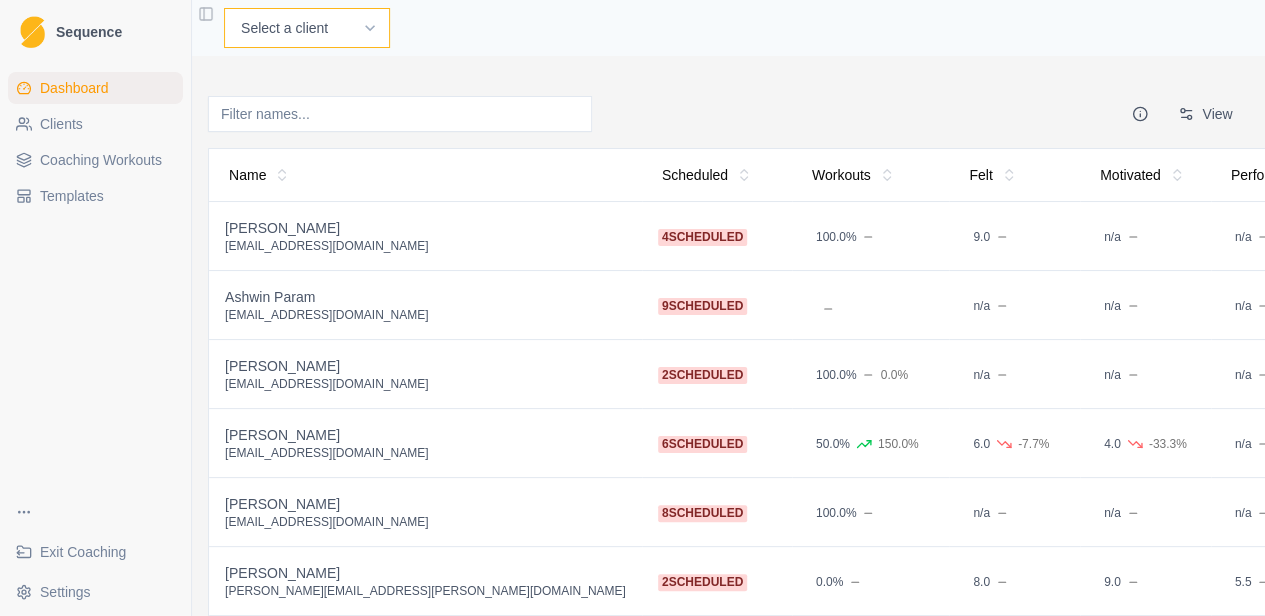 select on "cd512f6a-8841-4833-b5d1-ba7a80b5cb0f" 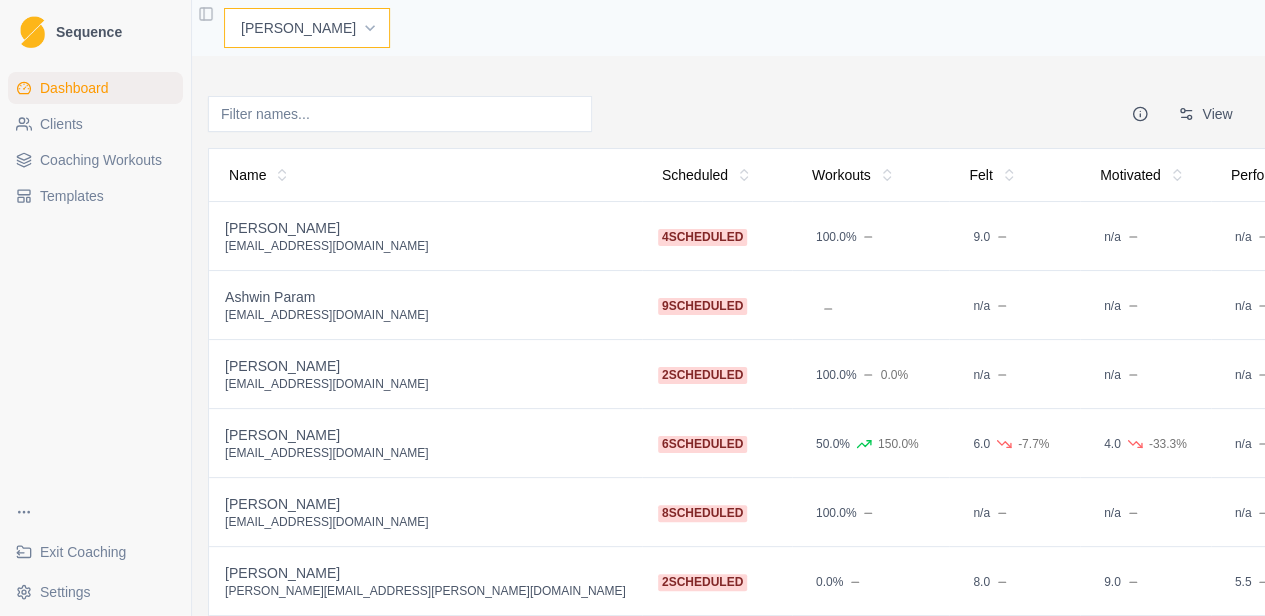 click on "Select a client Alex Dees Ashwin Param Ben Colton Billy Zulkifli Isaac Waugh Jem Rolland Jimmy Justina Chan Luke Danzig Max Brogan Meg Hobson Michael O'Reilly Nick Ray Poppy Taylor Taj Madden Tim Coultas" at bounding box center [307, 28] 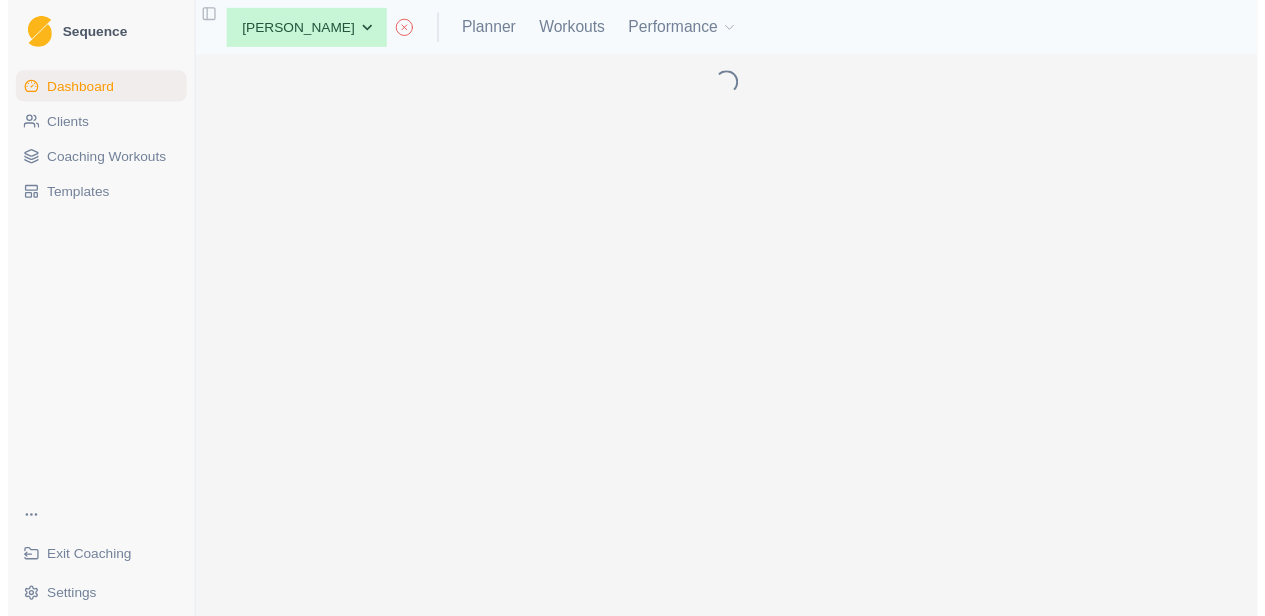 scroll, scrollTop: 0, scrollLeft: 0, axis: both 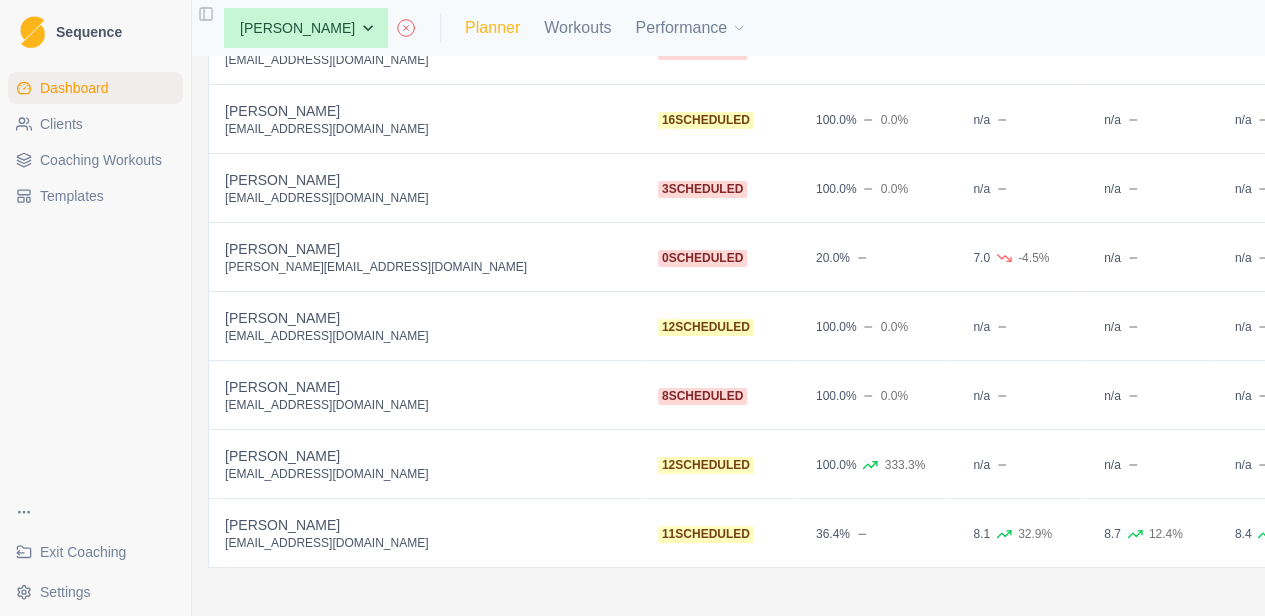 click on "Planner" at bounding box center [492, 28] 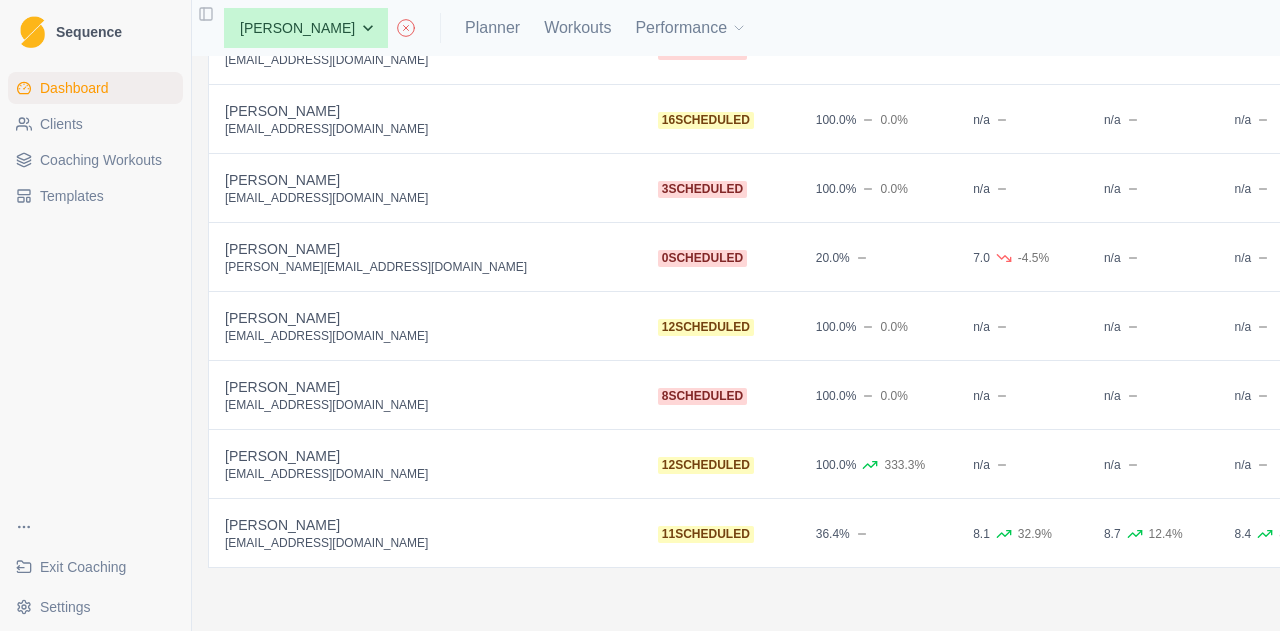 scroll, scrollTop: 0, scrollLeft: 0, axis: both 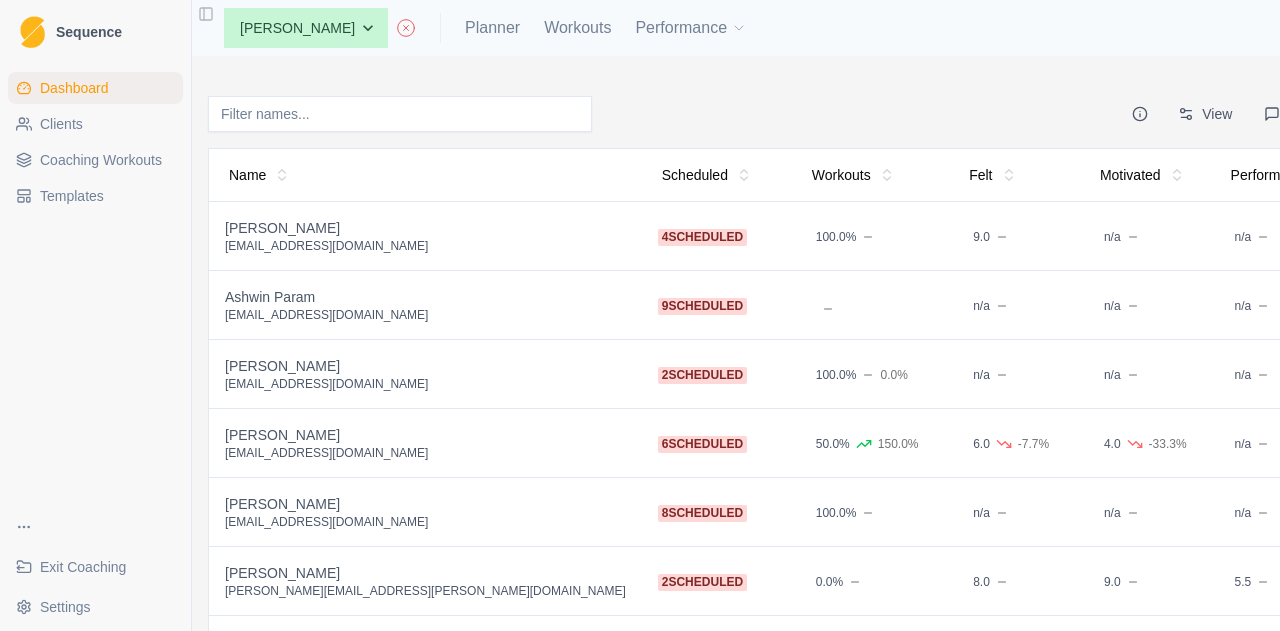 select on "month" 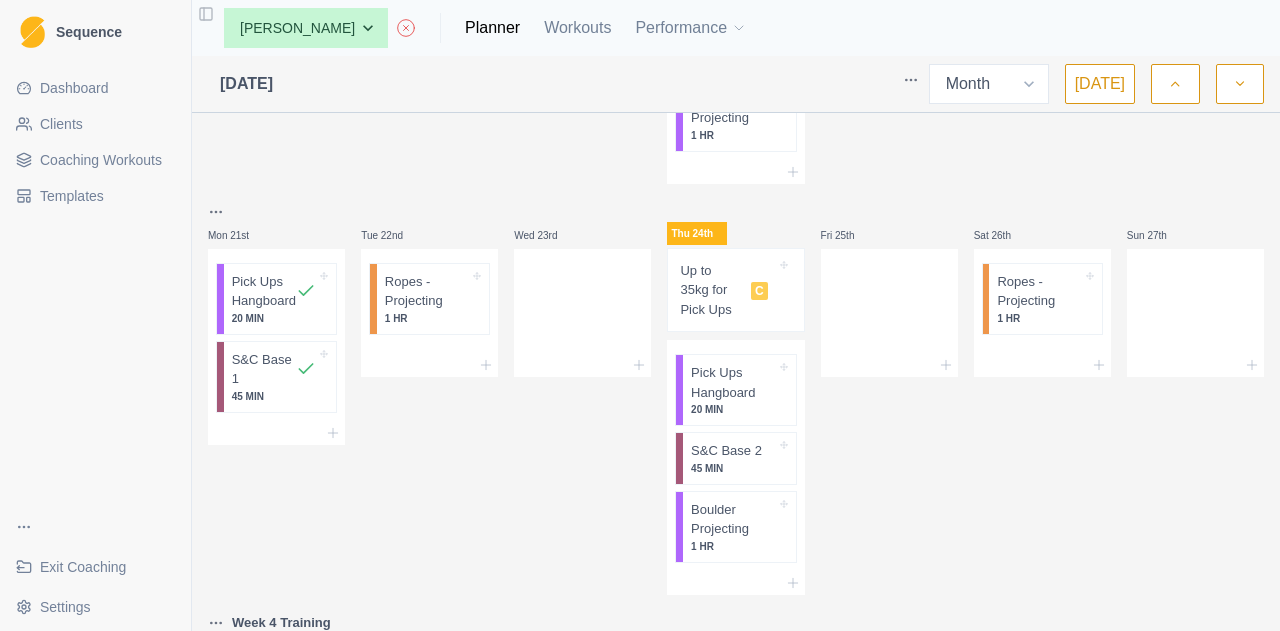 scroll, scrollTop: 800, scrollLeft: 0, axis: vertical 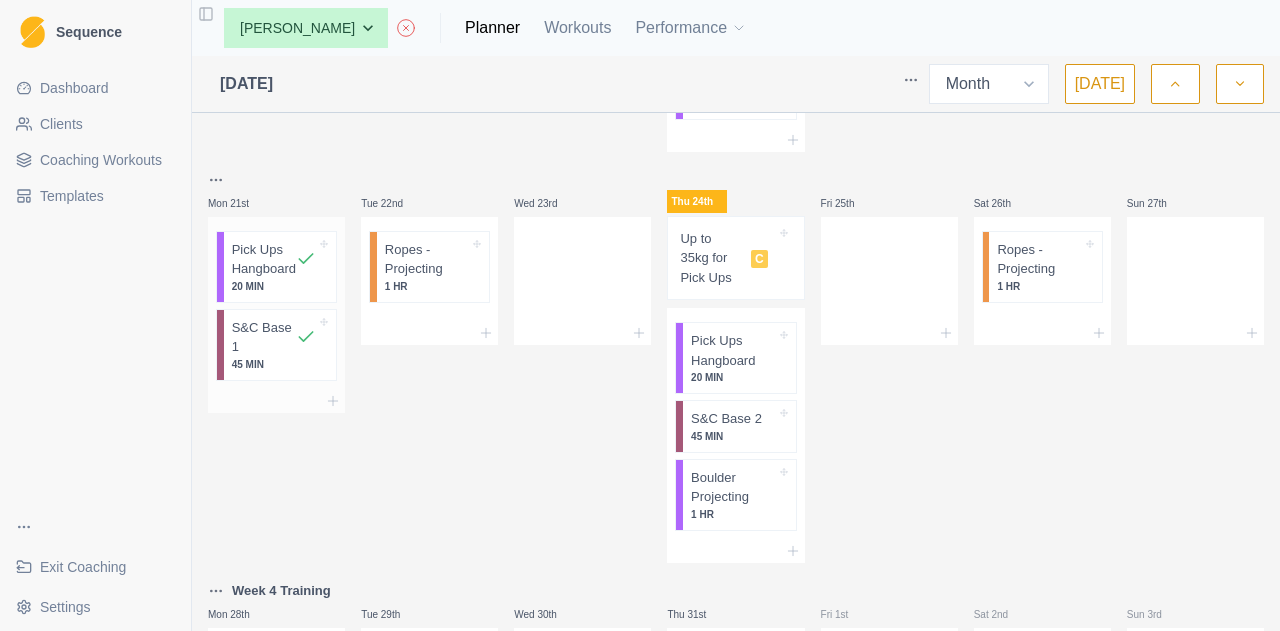 click on "Pick Ups Hangboard" at bounding box center (264, 259) 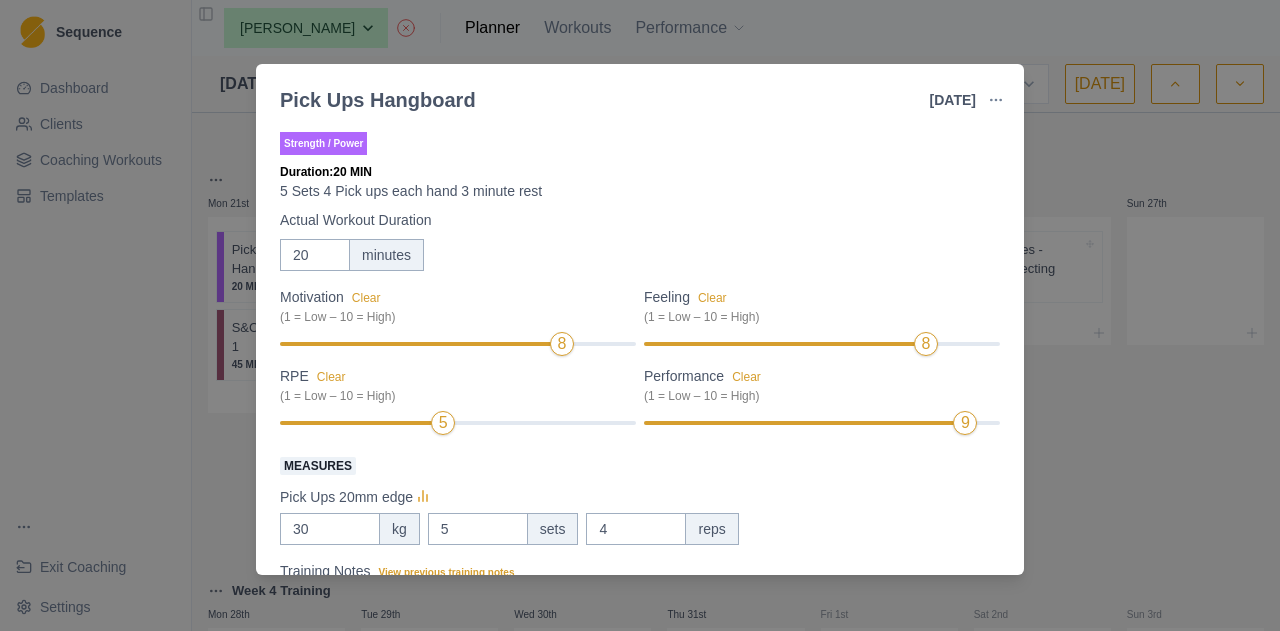 scroll, scrollTop: 100, scrollLeft: 0, axis: vertical 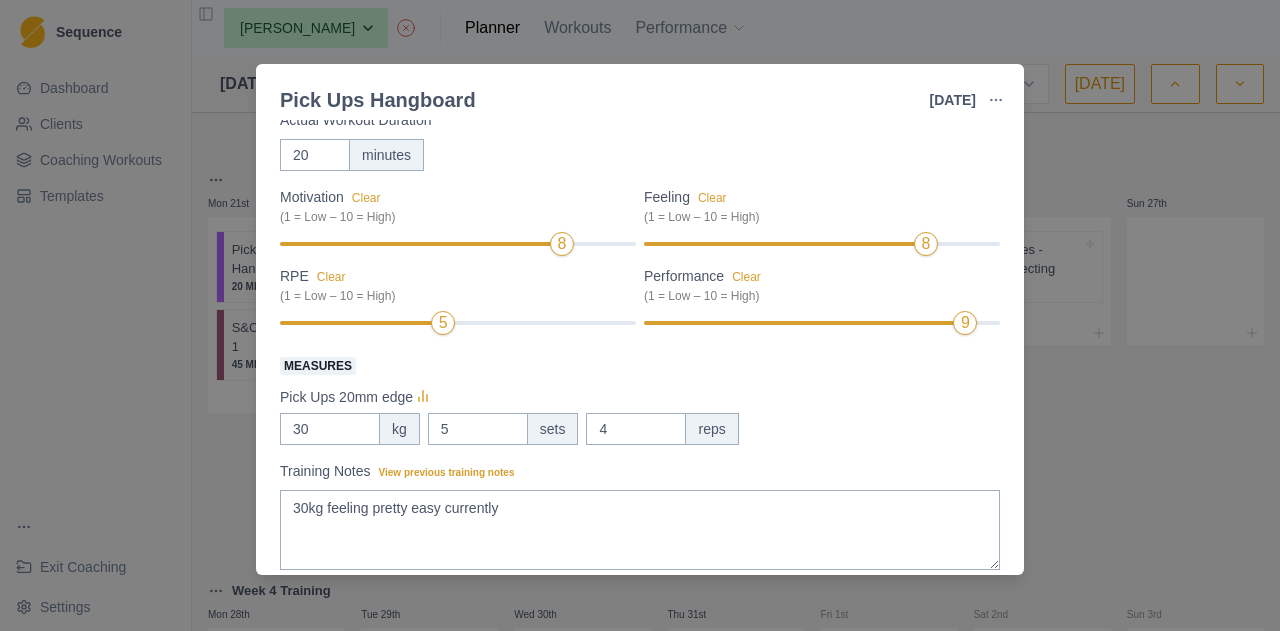 click on "Pick Ups Hangboard [DATE] Link To Goal View Workout Metrics Edit Original Workout Reschedule Workout Remove From Schedule Strength / Power Duration:  20 MIN 5 Sets
4 Pick ups each hand
3 minute rest  Actual Workout Duration 20 minutes Motivation Clear (1 = Low – 10 = High) 8 Feeling Clear (1 = Low – 10 = High) 8 RPE Clear (1 = Low – 10 = High) 5 Performance Clear (1 = Low – 10 = High) 9 Measures Pick Ups 20mm edge 30 kg 5 sets 4 reps Training Notes View previous training notes 30kg feeling pretty easy currently [PERSON_NAME] as Incomplete Reschedule Update" at bounding box center (640, 315) 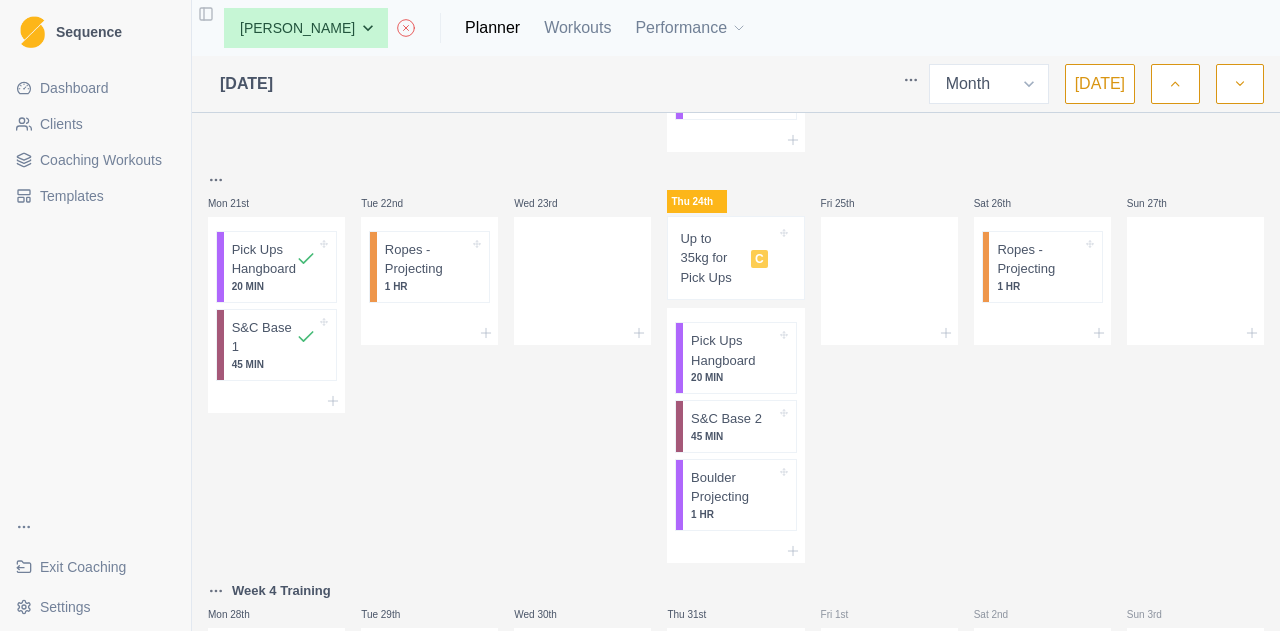 scroll, scrollTop: 1000, scrollLeft: 0, axis: vertical 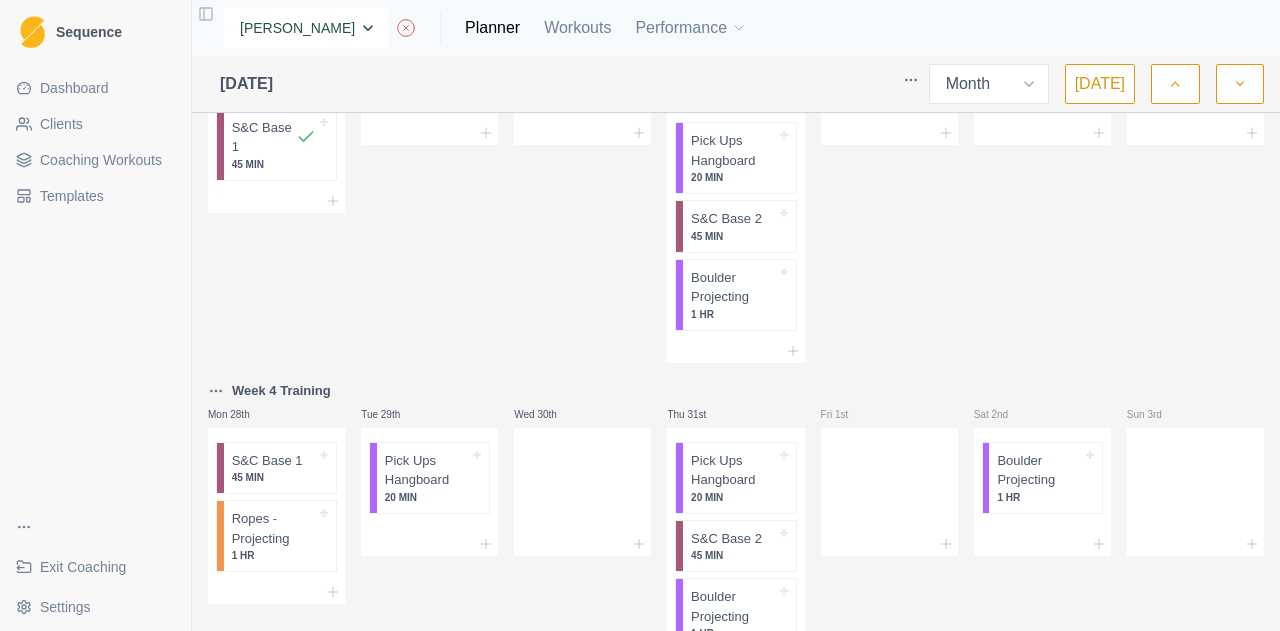 click on "None Alex Dees Ashwin Param Ben Colton Billy Zulkifli Isaac Waugh Jem Rolland Jimmy Justina Chan Luke Danzig Max Brogan Meg Hobson Michael O'Reilly Nick Ray Poppy Taylor Taj Madden Tim Coultas" at bounding box center [306, 28] 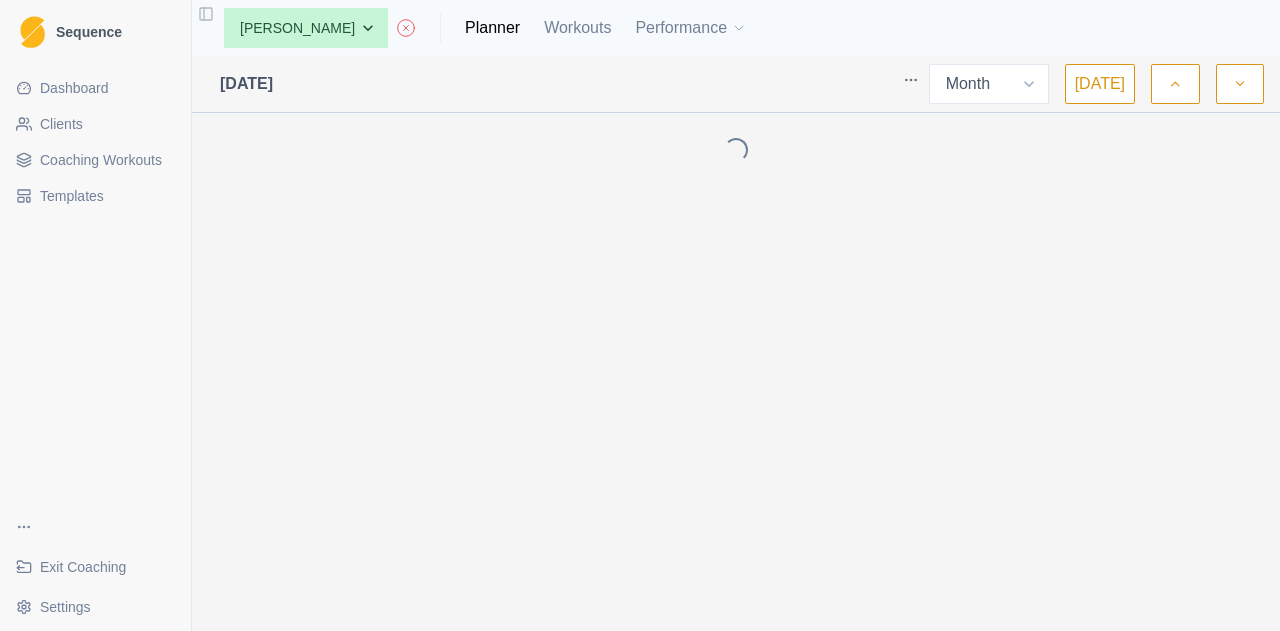 select on "month" 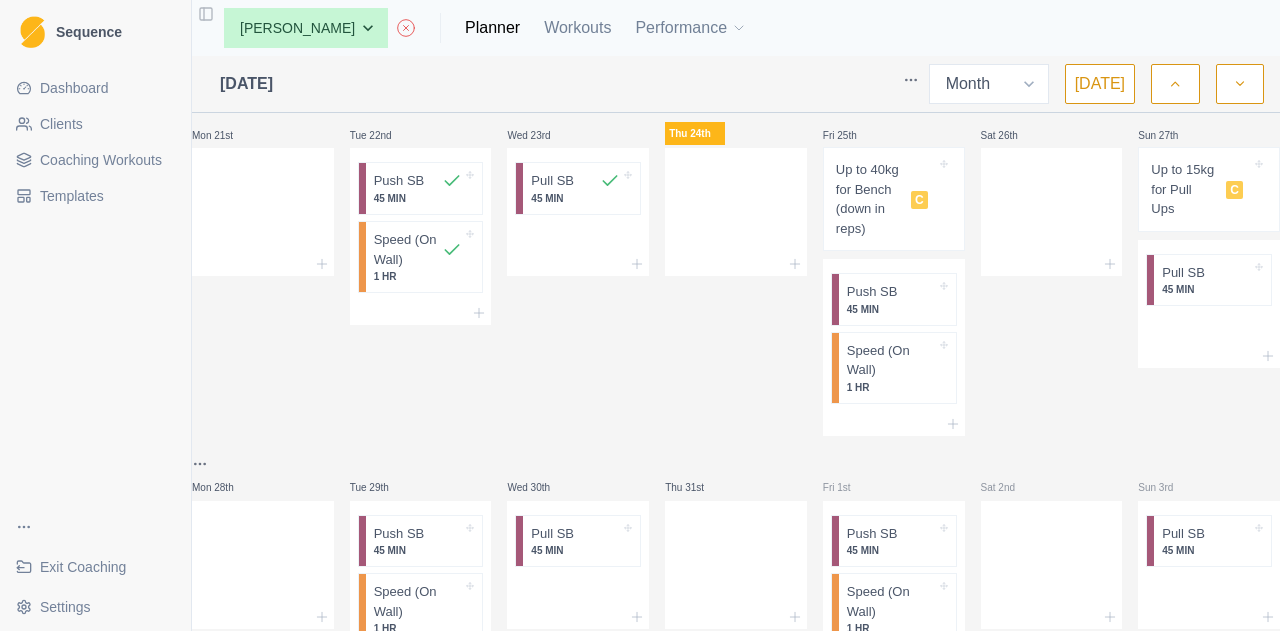 scroll, scrollTop: 900, scrollLeft: 0, axis: vertical 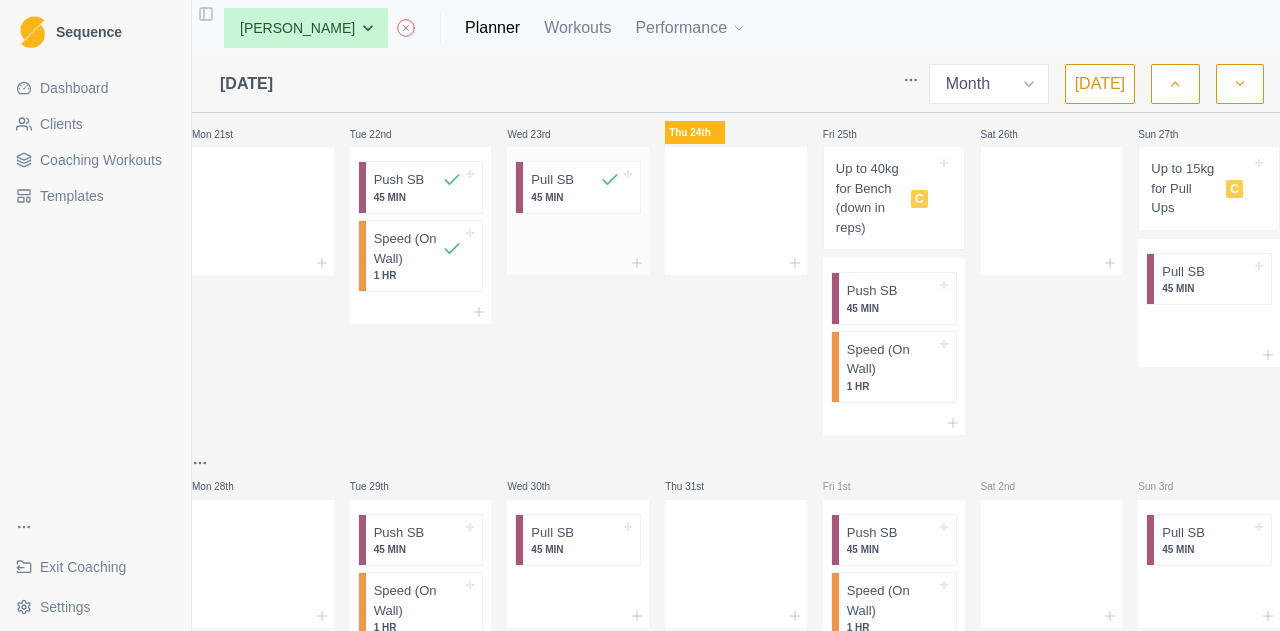 click at bounding box center [587, 180] 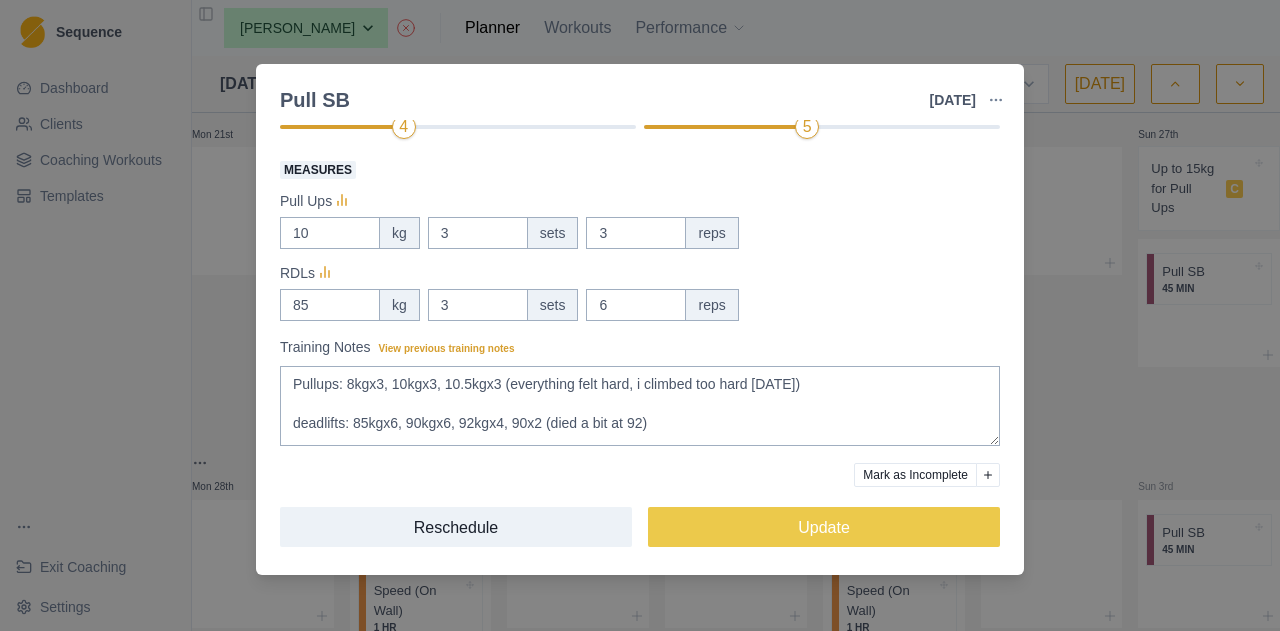scroll, scrollTop: 356, scrollLeft: 0, axis: vertical 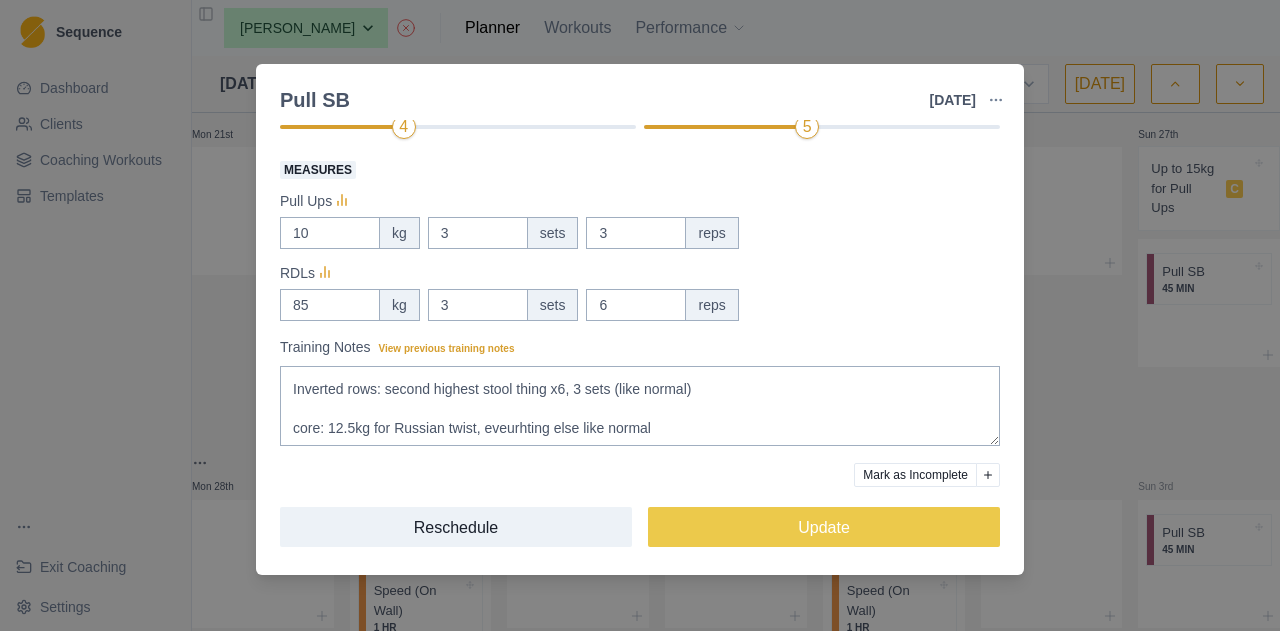 click on "Pull SB [DATE] Link To Goal View Workout Metrics Edit Original Workout Reschedule Workout Remove From Schedule Conditioning Duration:  45 MIN 3 Sets 6 Reps for Strength Phase. Will increase sets slowly
Pull Ups, Deadlift, Elevated Inverted Rows, Leg Raises, Hollow Body, Russian Twist (see details below)
3 minute rest between sets.  View workout details Actual Workout Duration 45 minutes Feeling Clear (1 = Low – 10 = High) 4 Motivation Clear (1 = Low – 10 = High) 6 Performance Clear (1 = Low – 10 = High) 4 RPE Clear (1 = Low – 10 = High) 5 Measures Pull Ups 10 kg 3 sets 3 reps RDLs 85 kg 3 sets 6 reps Training Notes View previous training notes Pullups: 8kgx3, 10kgx3, 10.5kgx3 (everything felt hard, i climbed too hard [DATE])
deadlifts: 85kgx6, 90kgx6, 92kgx4, 90x2 (died a bit at 92)
Inverted rows: second highest stool thing x6, 3 sets (like normal)
core: 12.5kg for Russian twist, eveurhting else like normal  Mark as Incomplete Reschedule Update" at bounding box center (640, 315) 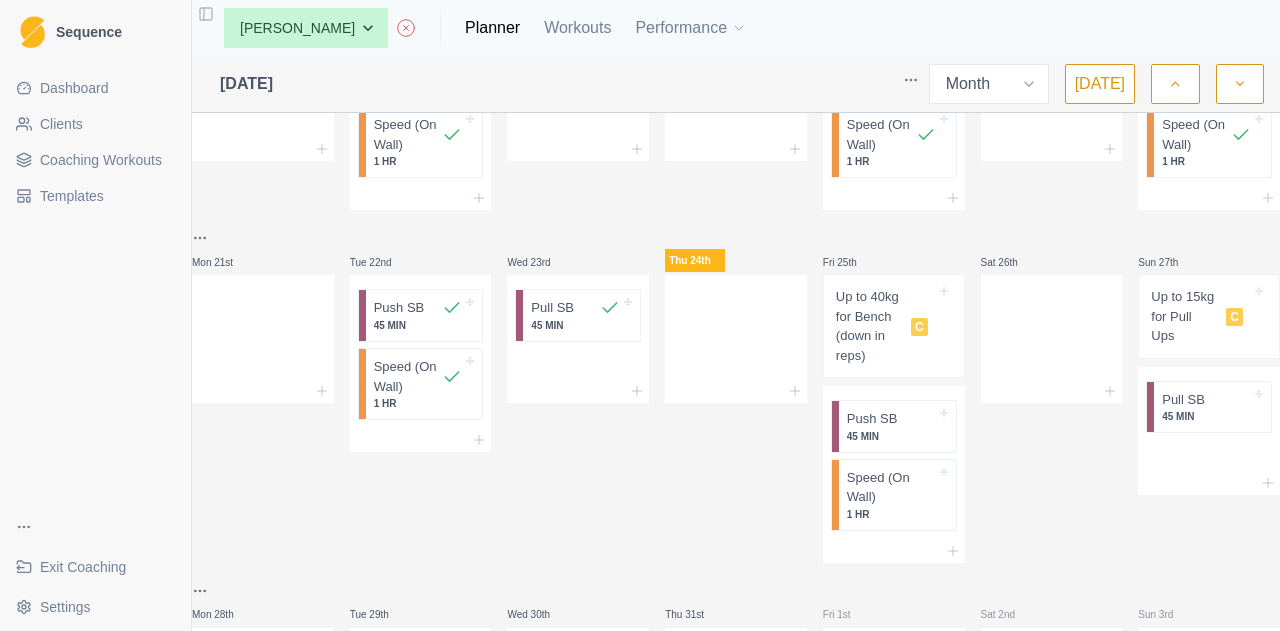 scroll, scrollTop: 700, scrollLeft: 0, axis: vertical 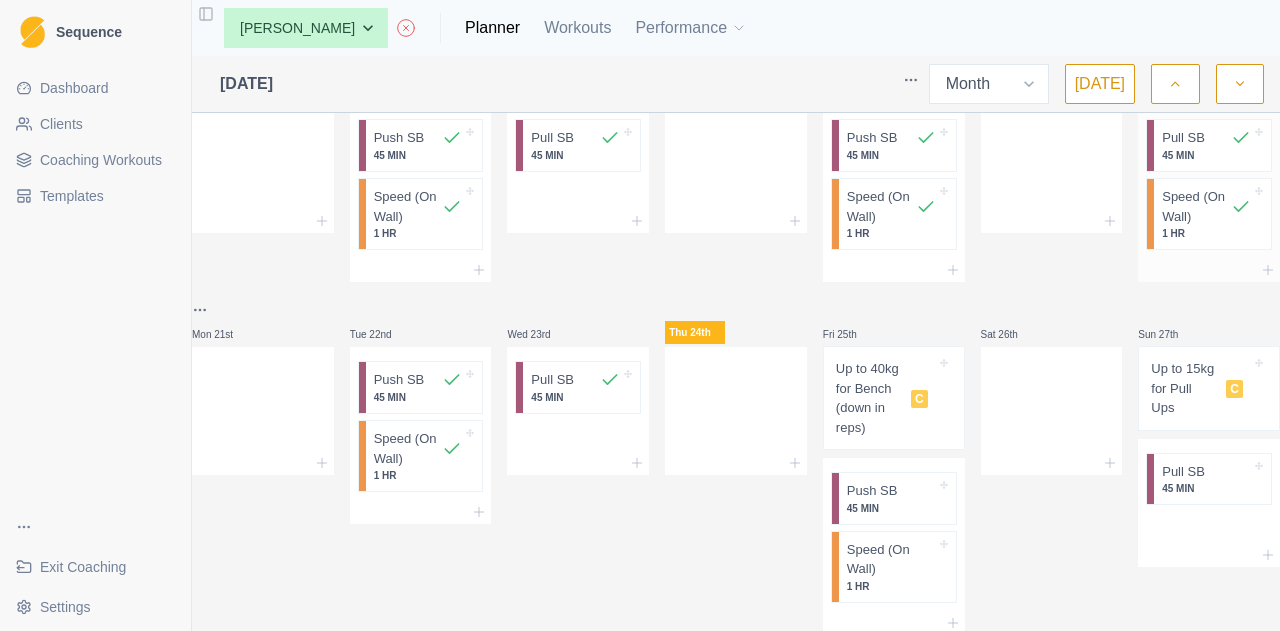 click at bounding box center (1218, 138) 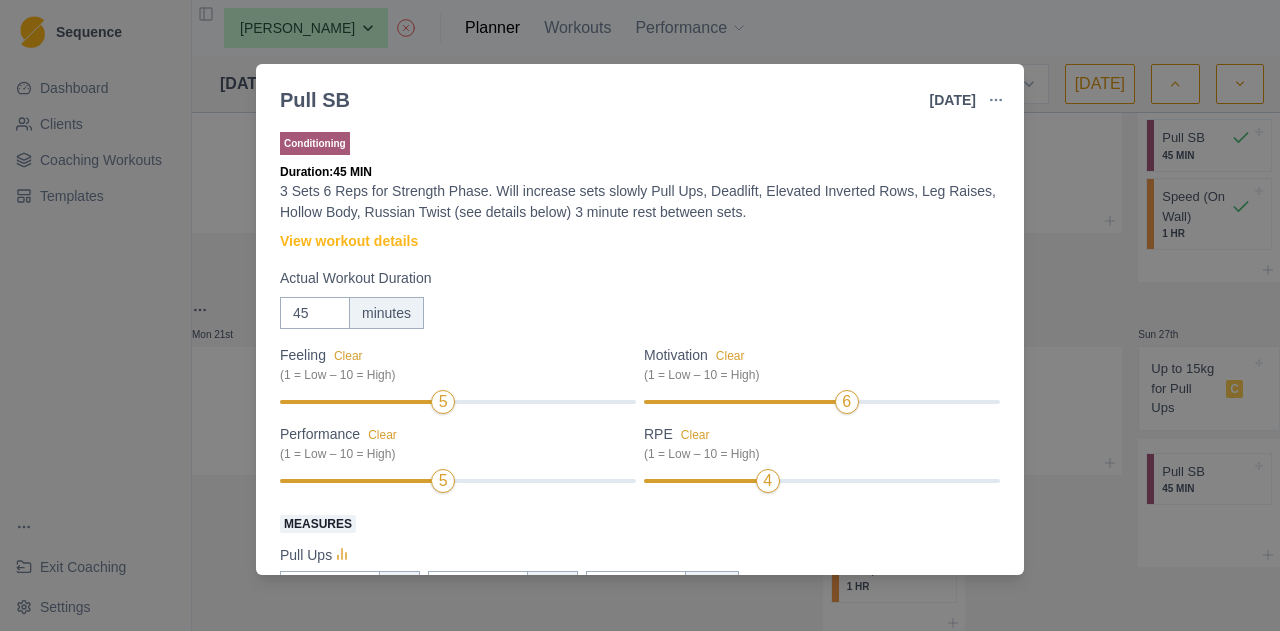 scroll, scrollTop: 300, scrollLeft: 0, axis: vertical 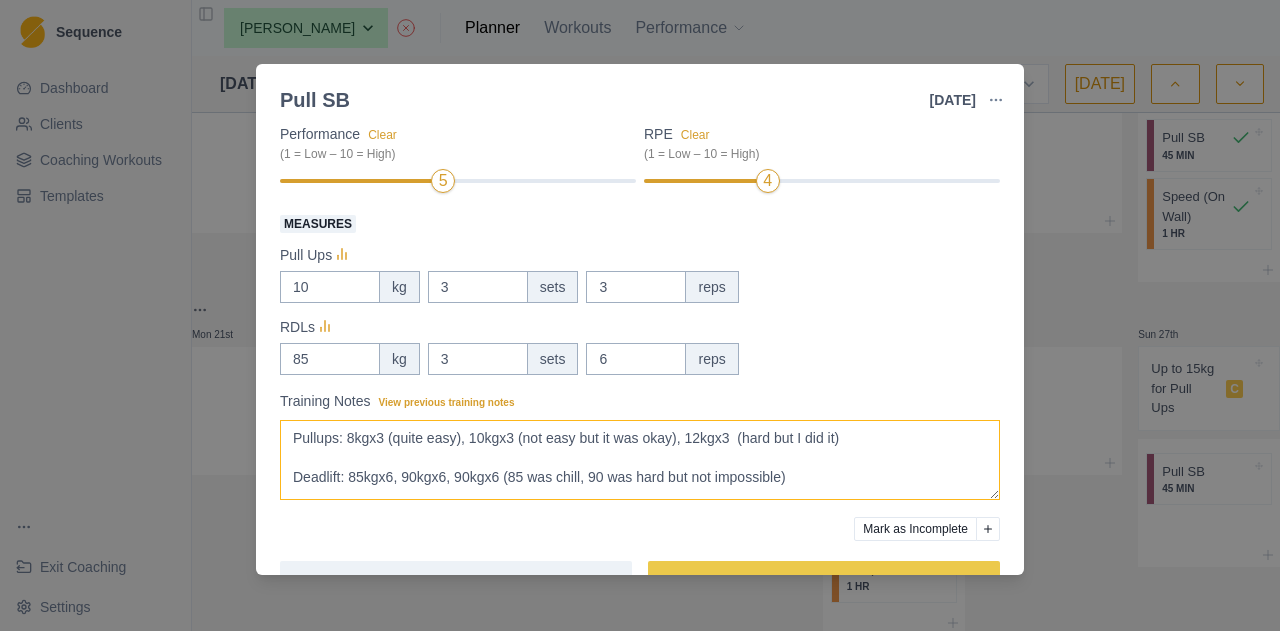 click on "Pullups: 8kgx3 (quite easy), 10kgx3 (not easy but it was okay), 12kgx3  (hard but I did it)
Deadlift: 85kgx6, 90kgx6, 90kgx6 (85 was chill, 90 was hard but not impossible)
Elevated inverted rows: highest stool thingx6, 3 sets (it's all fine)
Core: as normal, everything is getting easy" at bounding box center [640, 460] 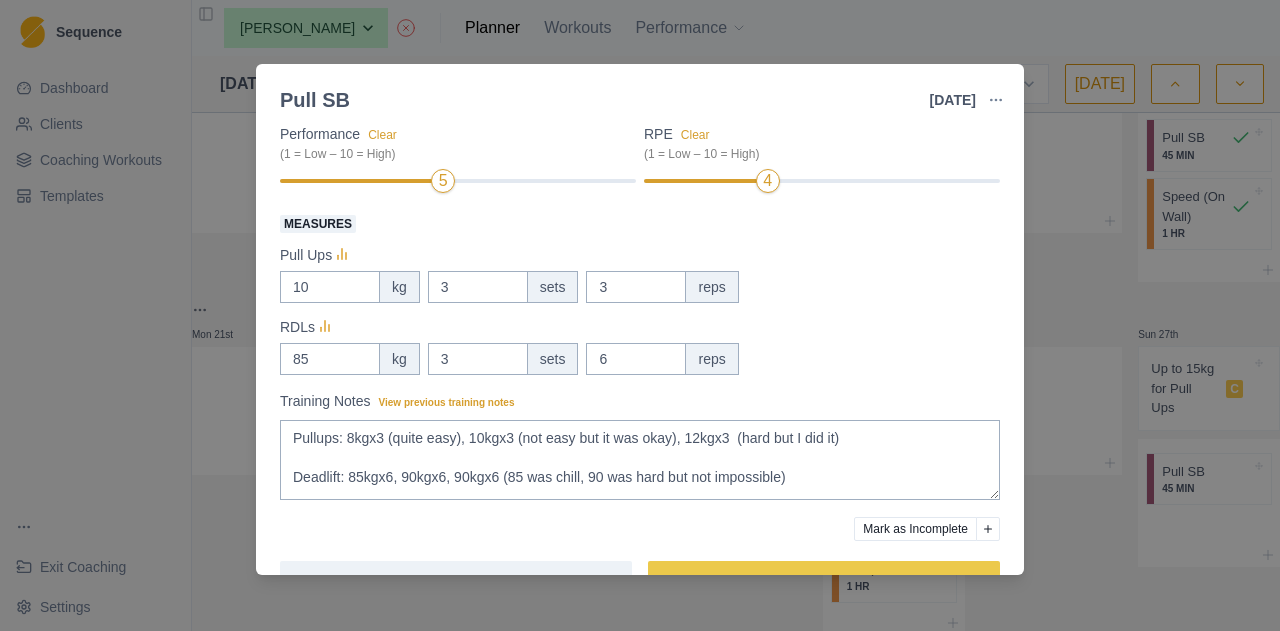 click on "Pull SB [DATE] Link To Goal View Workout Metrics Edit Original Workout Reschedule Workout Remove From Schedule Conditioning Duration:  45 MIN 3 Sets 6 Reps for Strength Phase. Will increase sets slowly
Pull Ups, Deadlift, Elevated Inverted Rows, Leg Raises, Hollow Body, Russian Twist (see details below)
3 minute rest between sets.  View workout details Actual Workout Duration 45 minutes Feeling Clear (1 = Low – 10 = High) 5 Motivation Clear (1 = Low – 10 = High) 6 Performance Clear (1 = Low – 10 = High) 5 RPE Clear (1 = Low – 10 = High) 4 Measures Pull Ups 10 kg 3 sets 3 reps RDLs 85 kg 3 sets 6 reps Training Notes View previous training notes Pullups: 8kgx3 (quite easy), 10kgx3 (not easy but it was okay), 12kgx3  (hard but I did it)
Deadlift: 85kgx6, 90kgx6, 90kgx6 (85 was chill, 90 was hard but not impossible)
Elevated inverted rows: highest stool thingx6, 3 sets (it's all fine)
Core: as normal, everything is getting easy
Mark as Incomplete Reschedule Update" at bounding box center (640, 315) 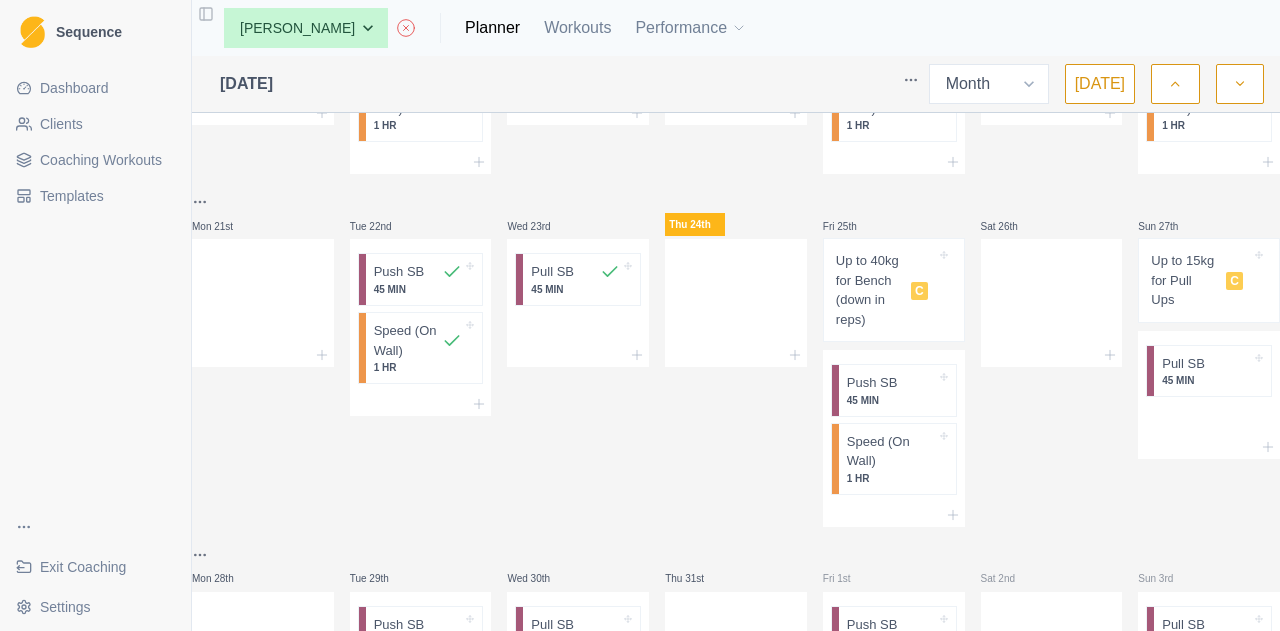 scroll, scrollTop: 900, scrollLeft: 0, axis: vertical 